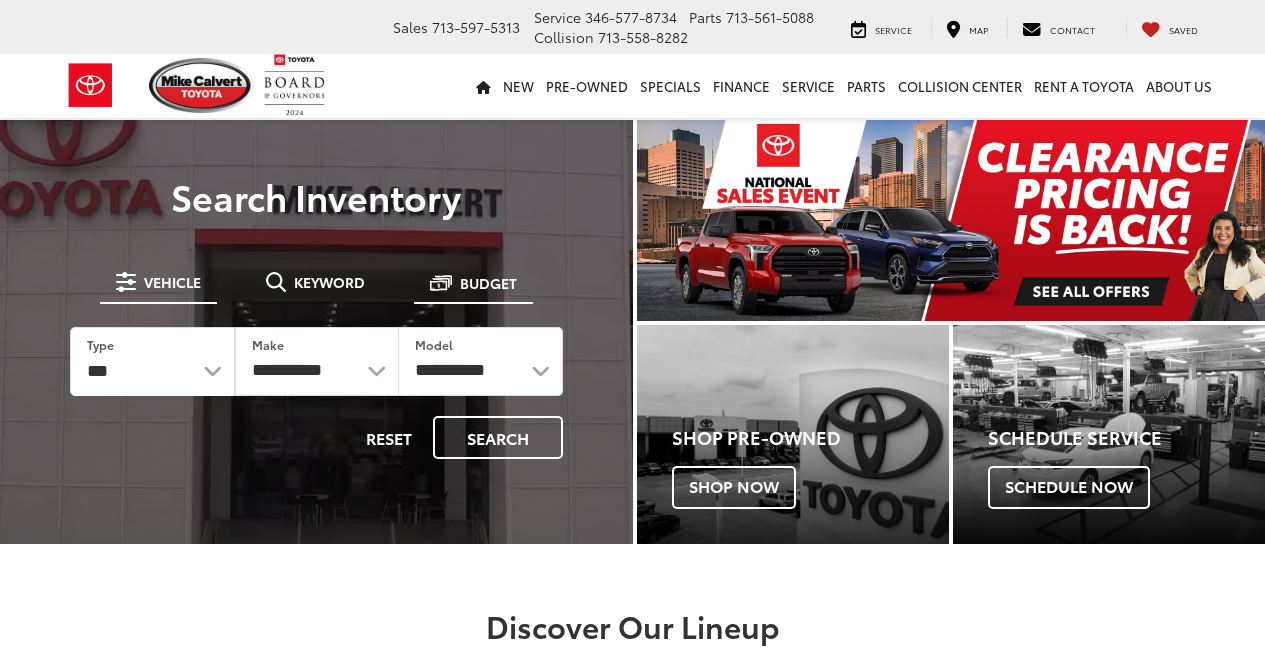 scroll, scrollTop: 0, scrollLeft: 0, axis: both 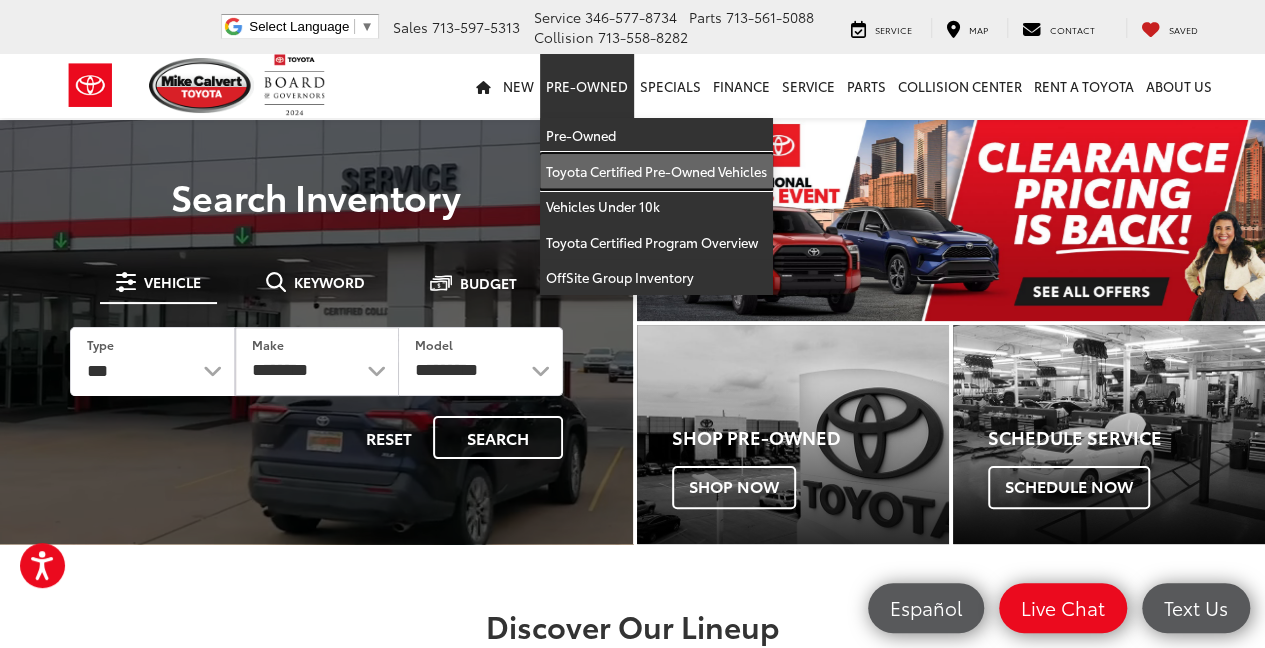click on "Toyota Certified Pre-Owned Vehicles" at bounding box center [656, 172] 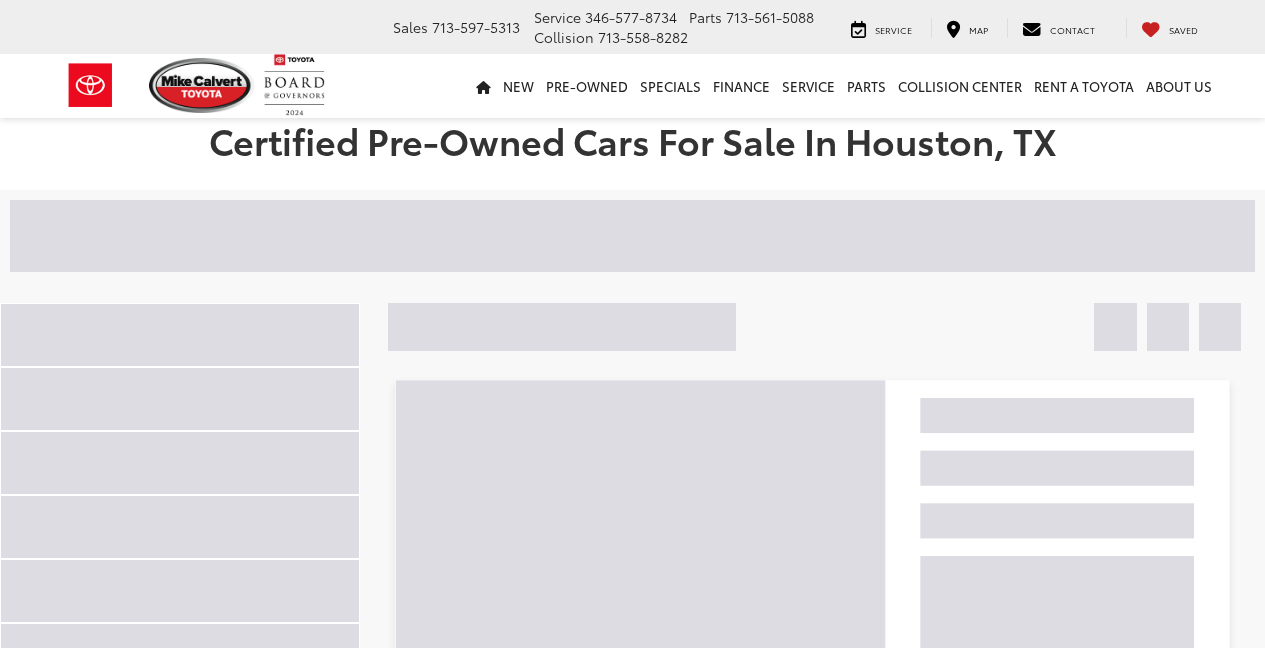 scroll, scrollTop: 0, scrollLeft: 0, axis: both 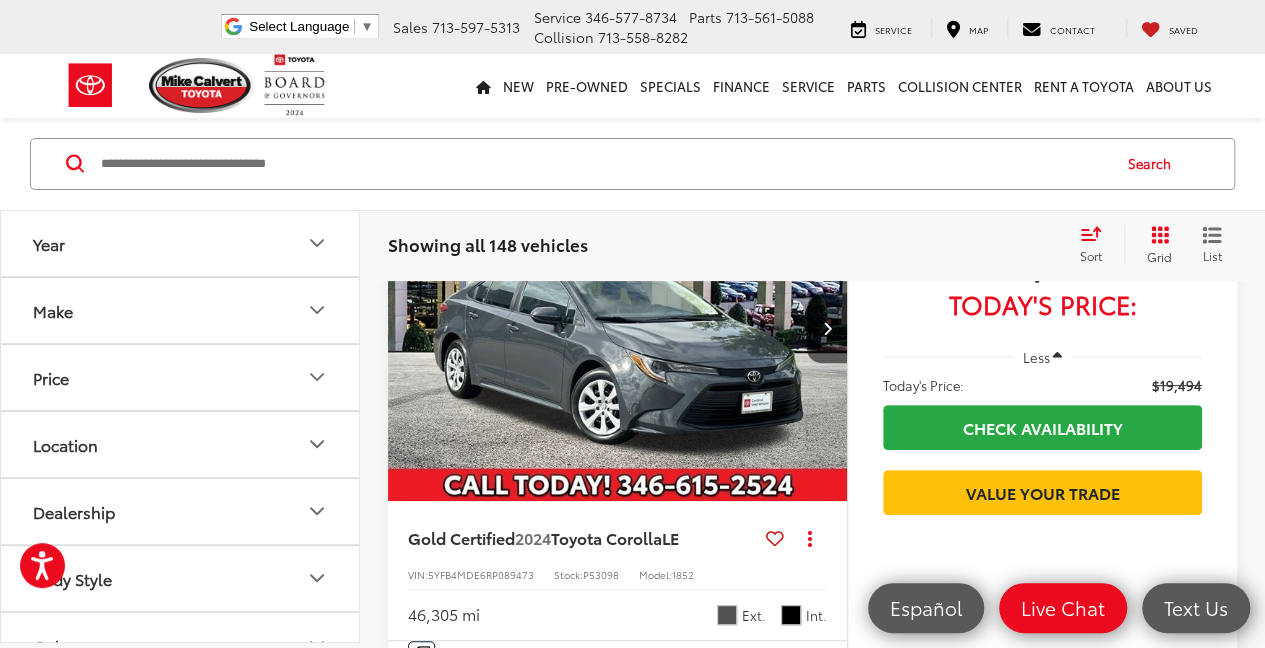 click 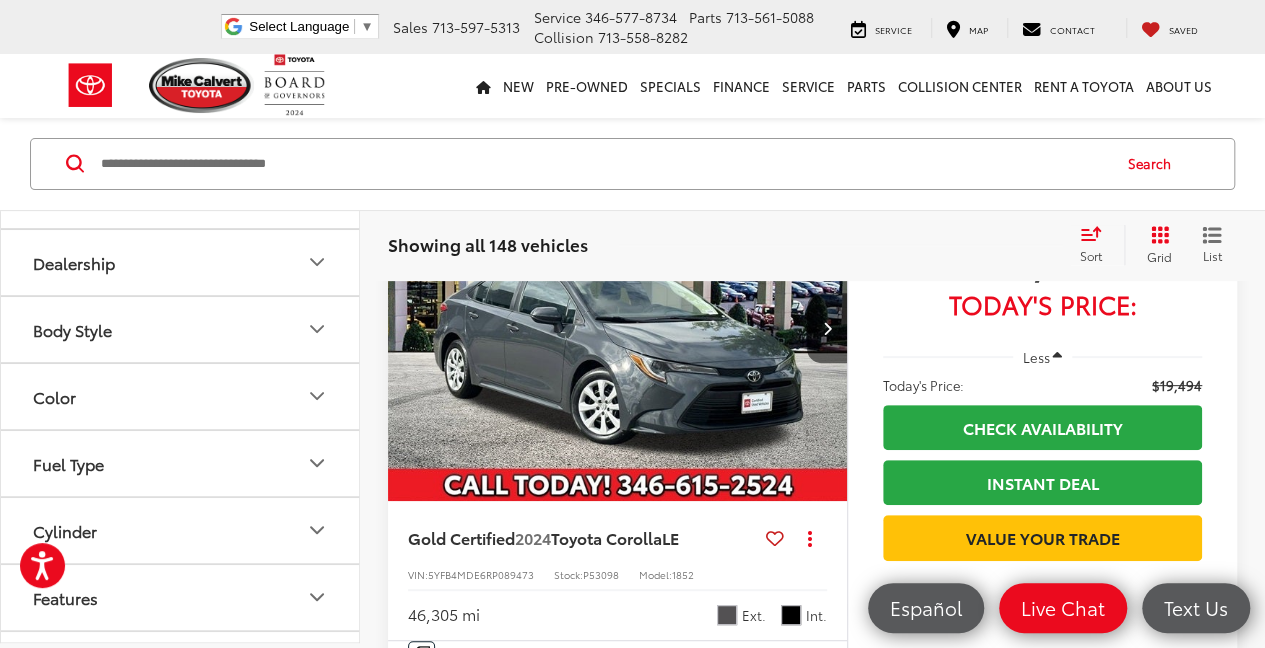 scroll, scrollTop: 333, scrollLeft: 0, axis: vertical 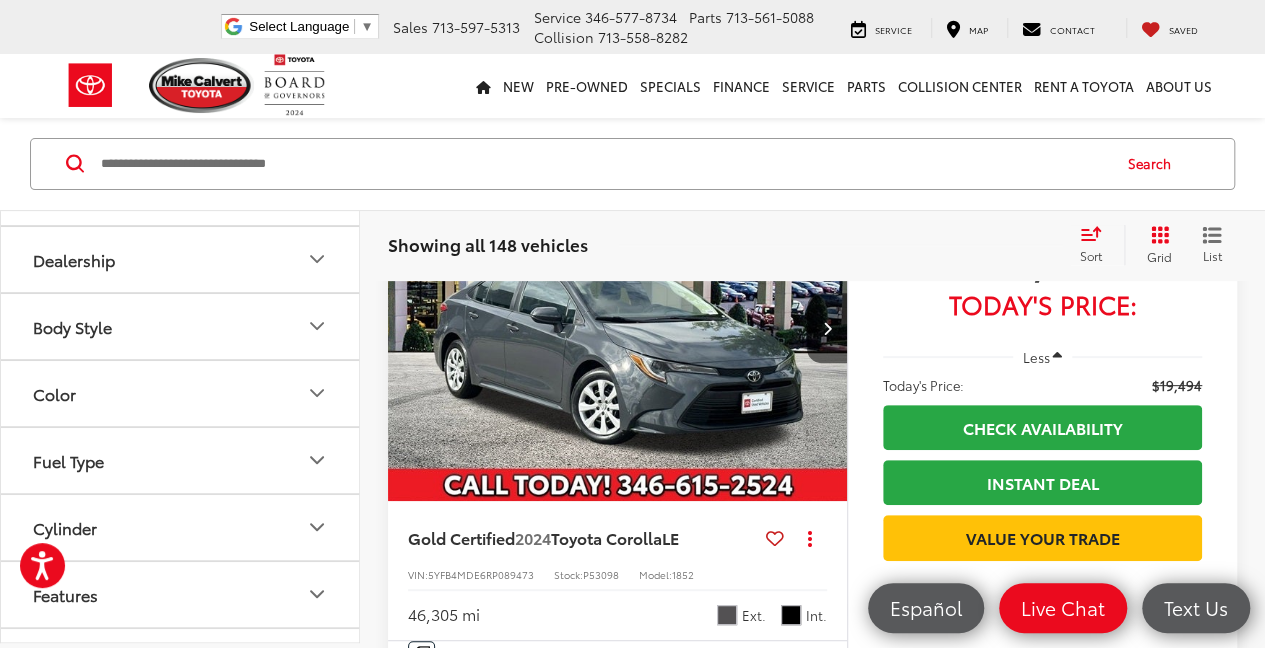 click 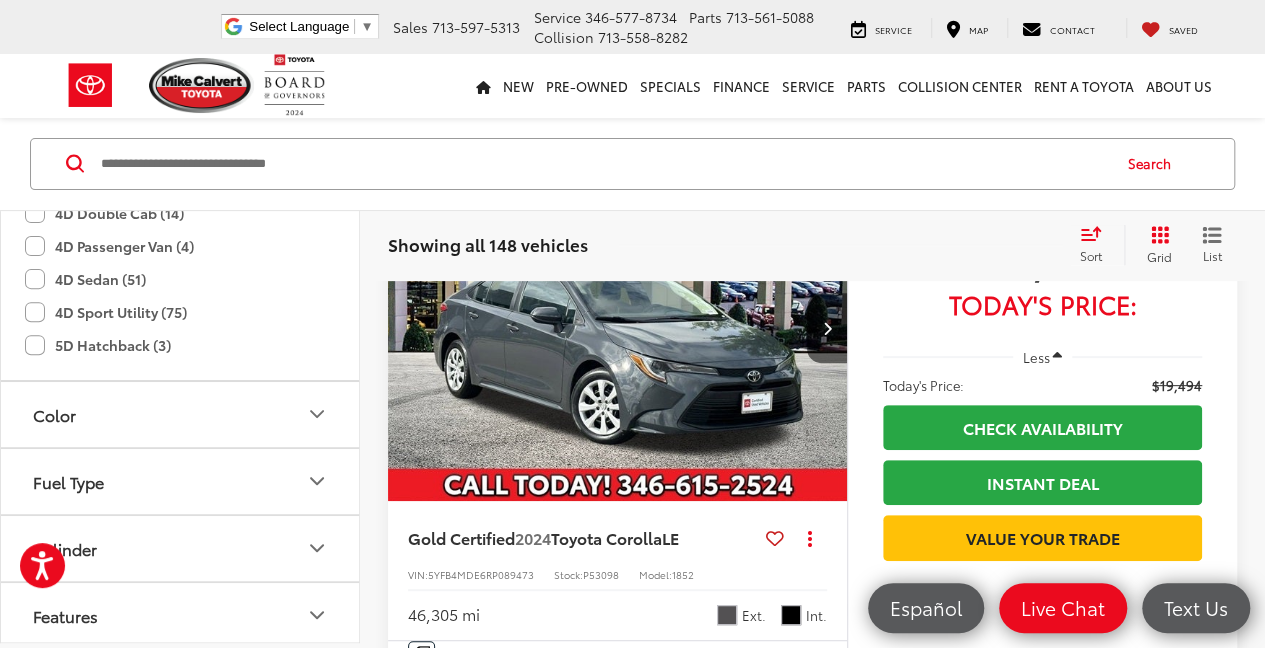 scroll, scrollTop: 533, scrollLeft: 0, axis: vertical 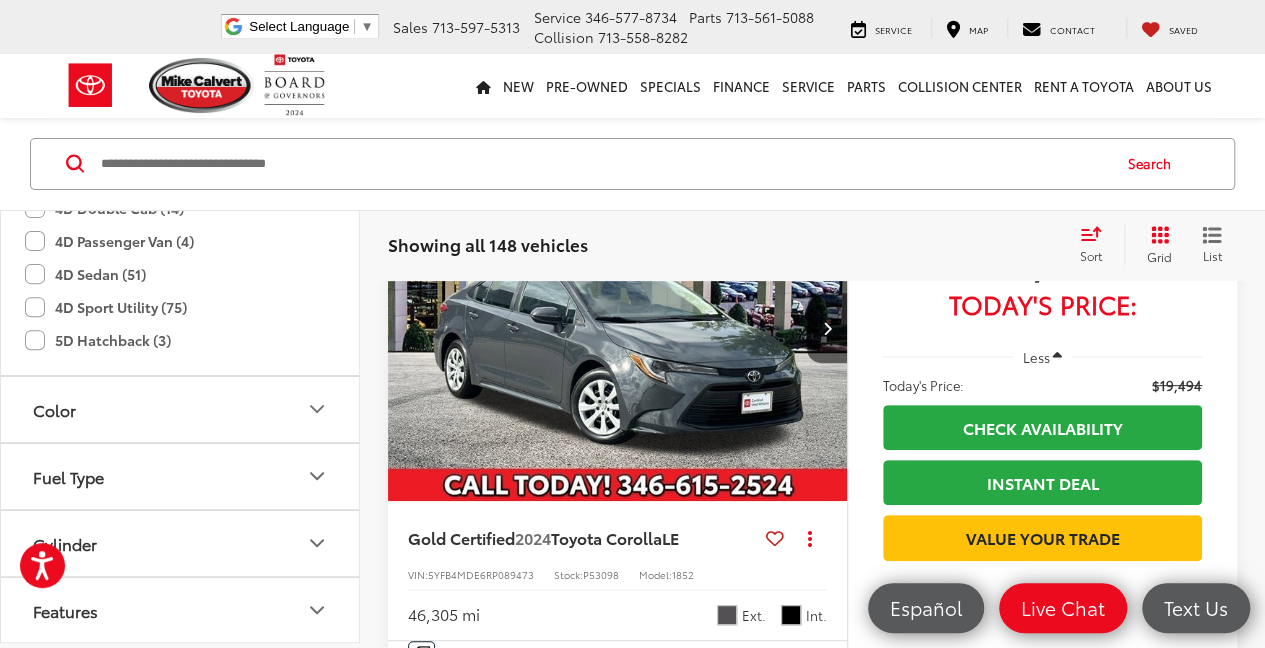 click on "4D Sedan (51)" 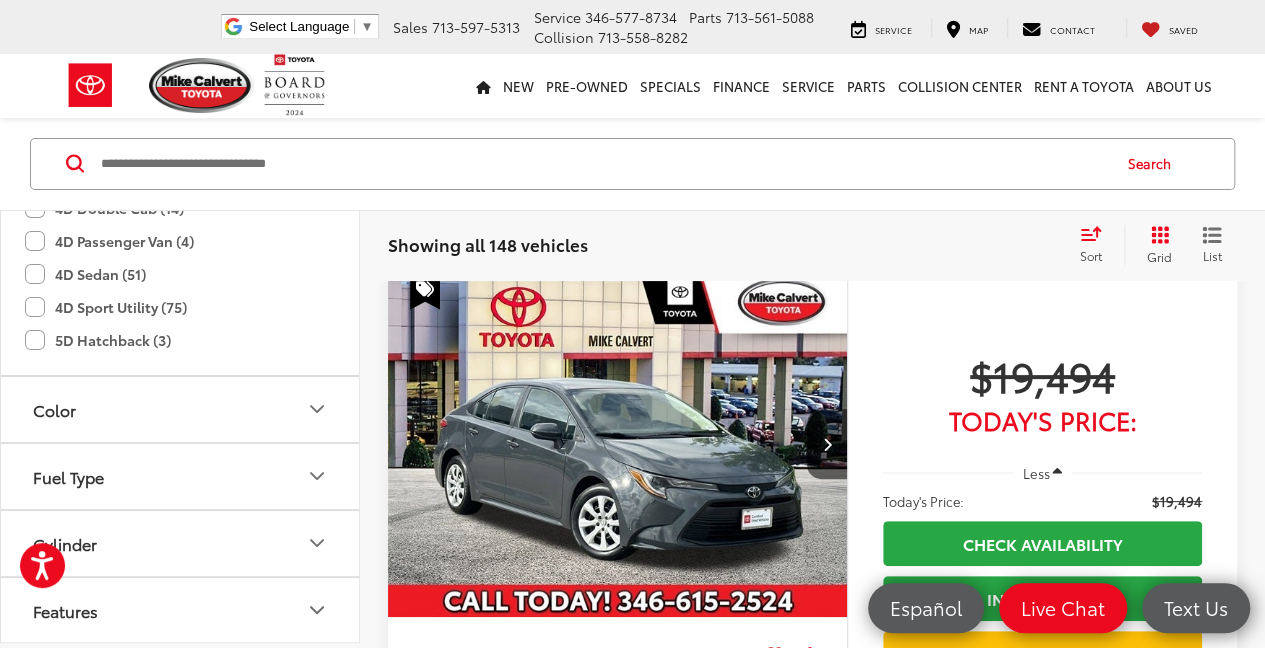 scroll, scrollTop: 72, scrollLeft: 0, axis: vertical 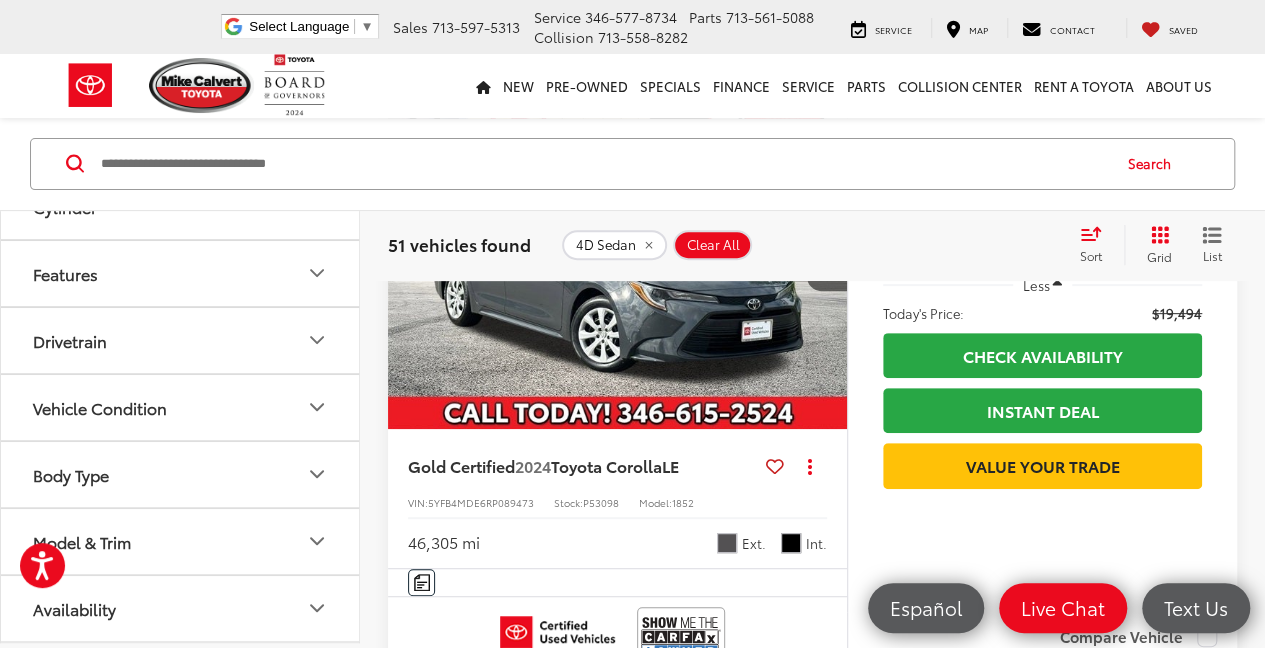 click 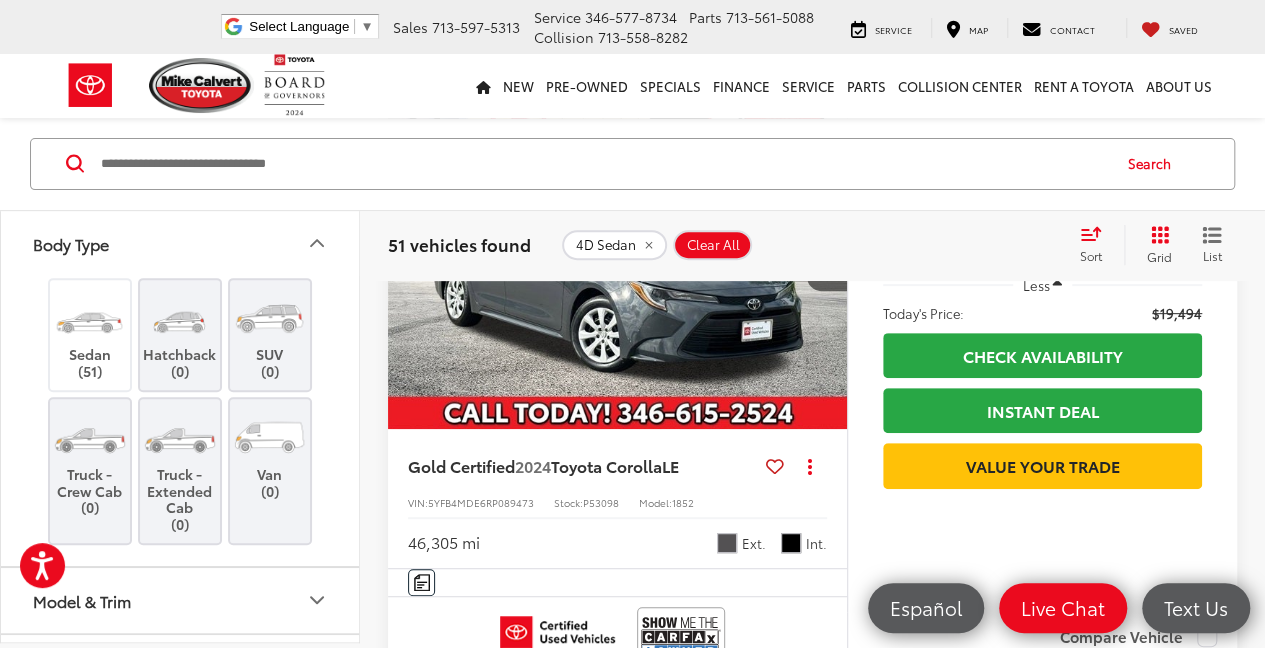 scroll, scrollTop: 1106, scrollLeft: 0, axis: vertical 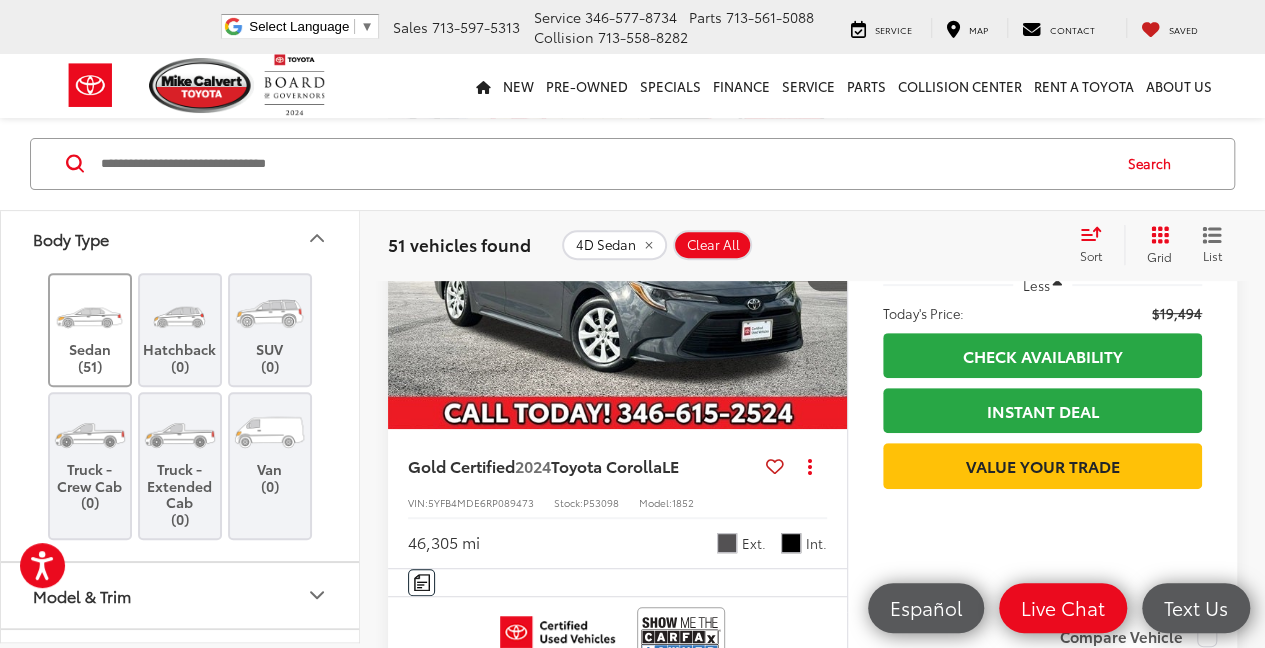 click on "Sedan   (51)" at bounding box center (90, 331) 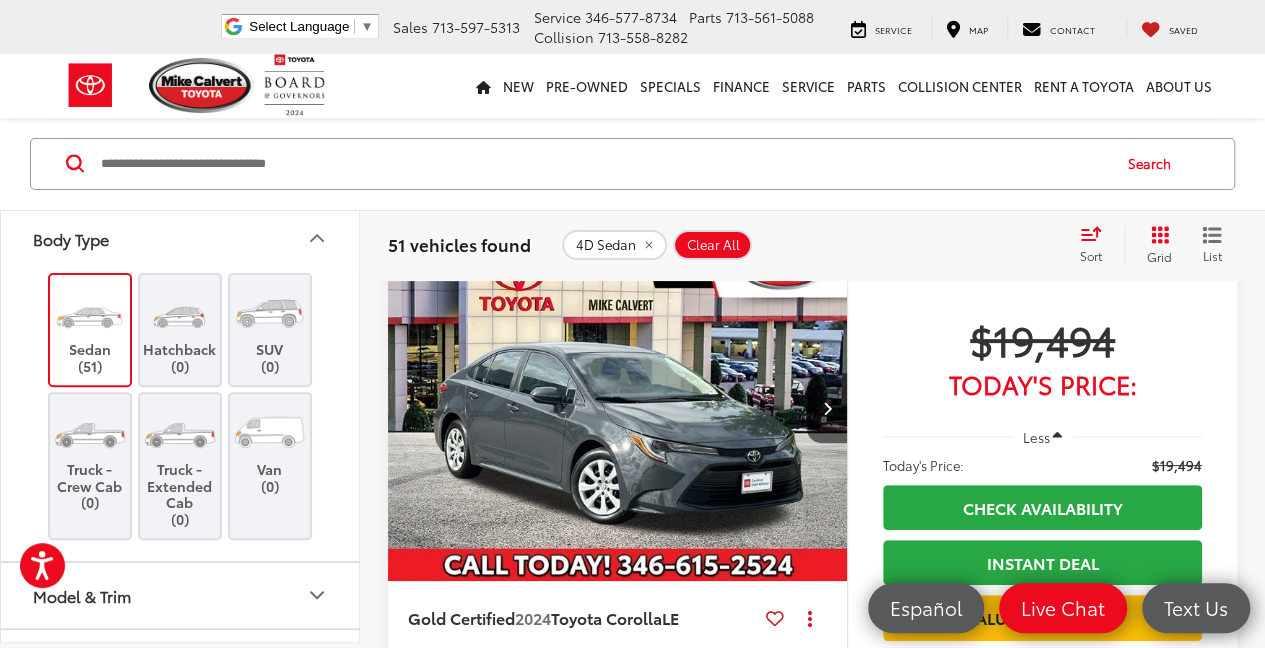 scroll, scrollTop: 338, scrollLeft: 0, axis: vertical 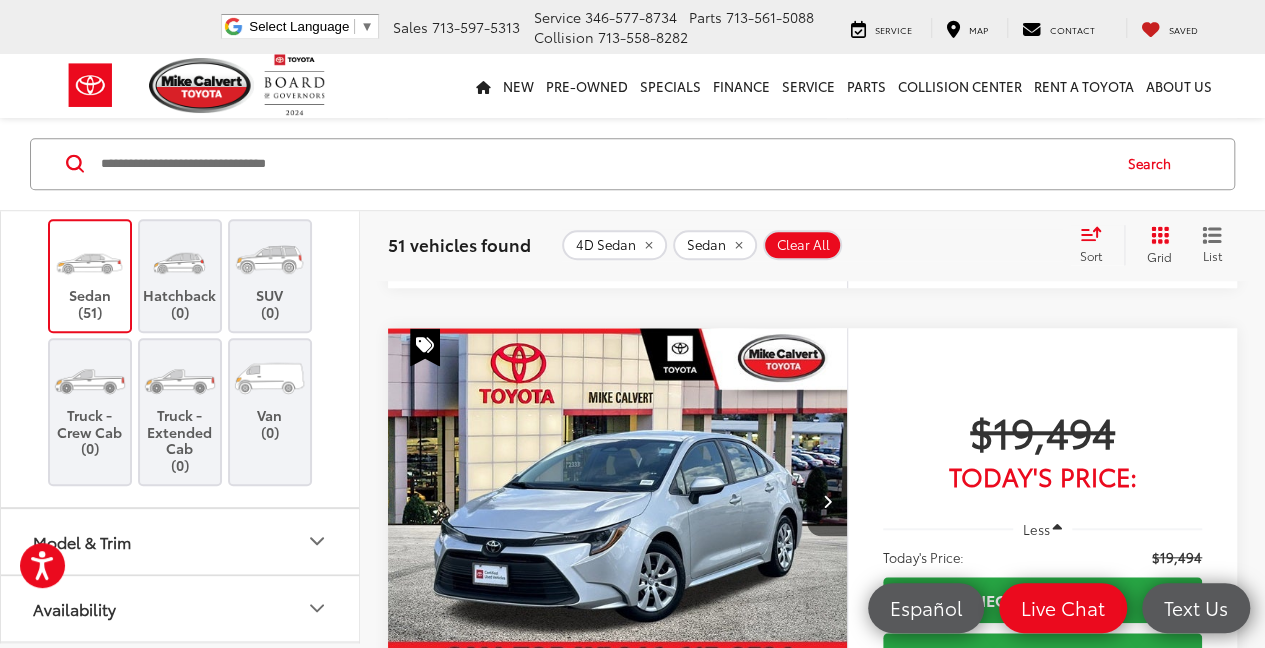 click 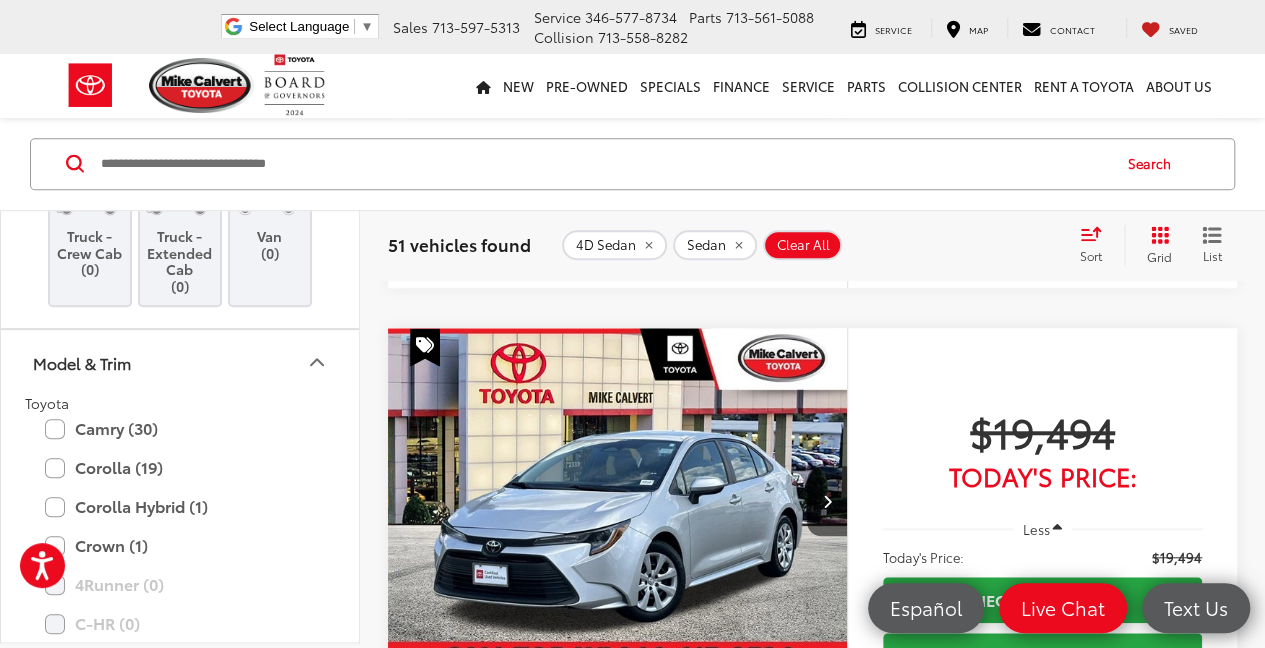 scroll, scrollTop: 1330, scrollLeft: 0, axis: vertical 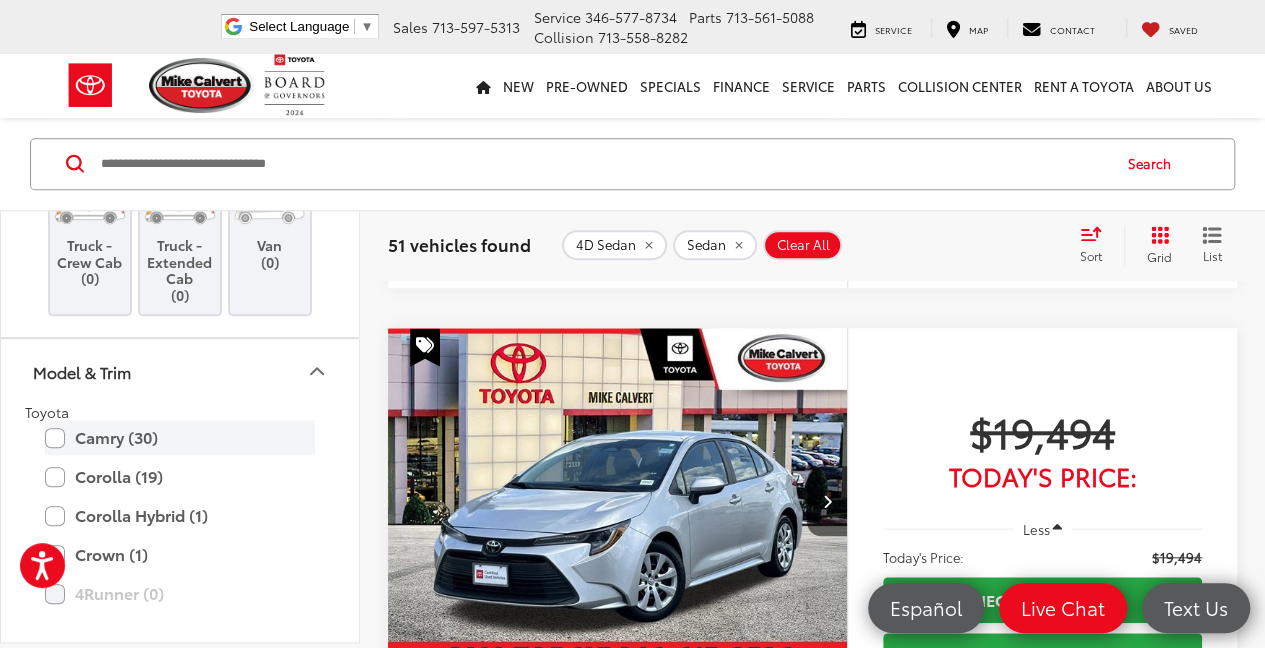 click on "Camry (30)" at bounding box center [180, 438] 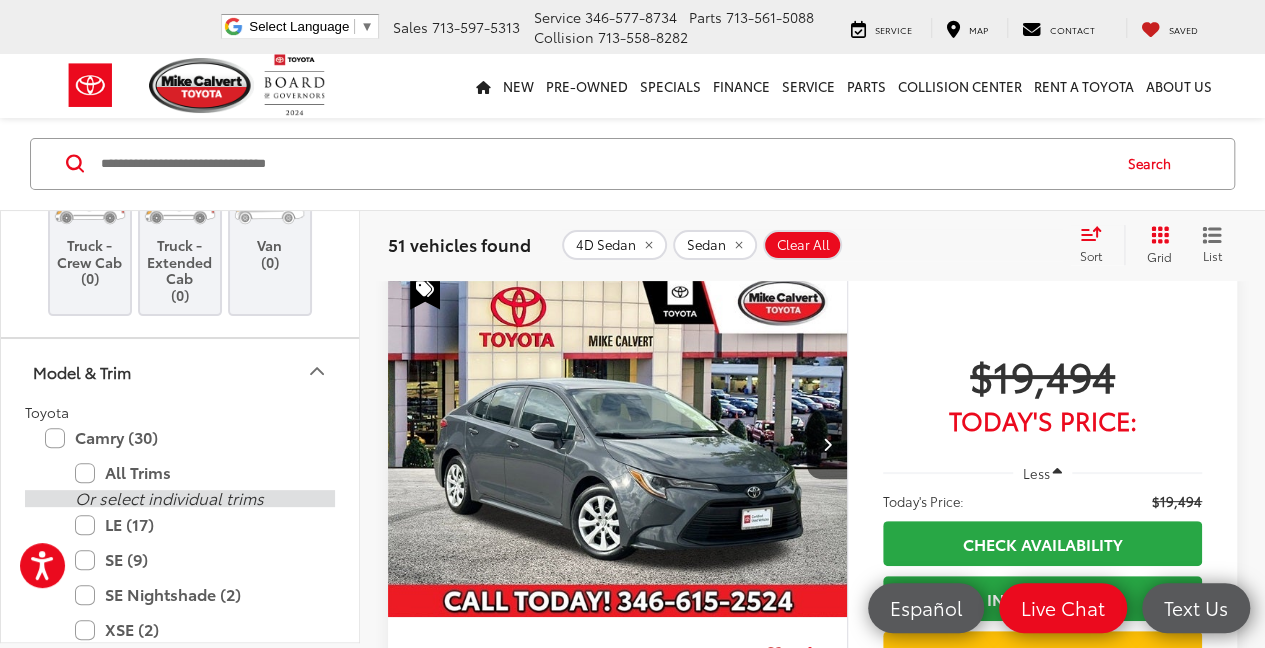 scroll, scrollTop: 72, scrollLeft: 0, axis: vertical 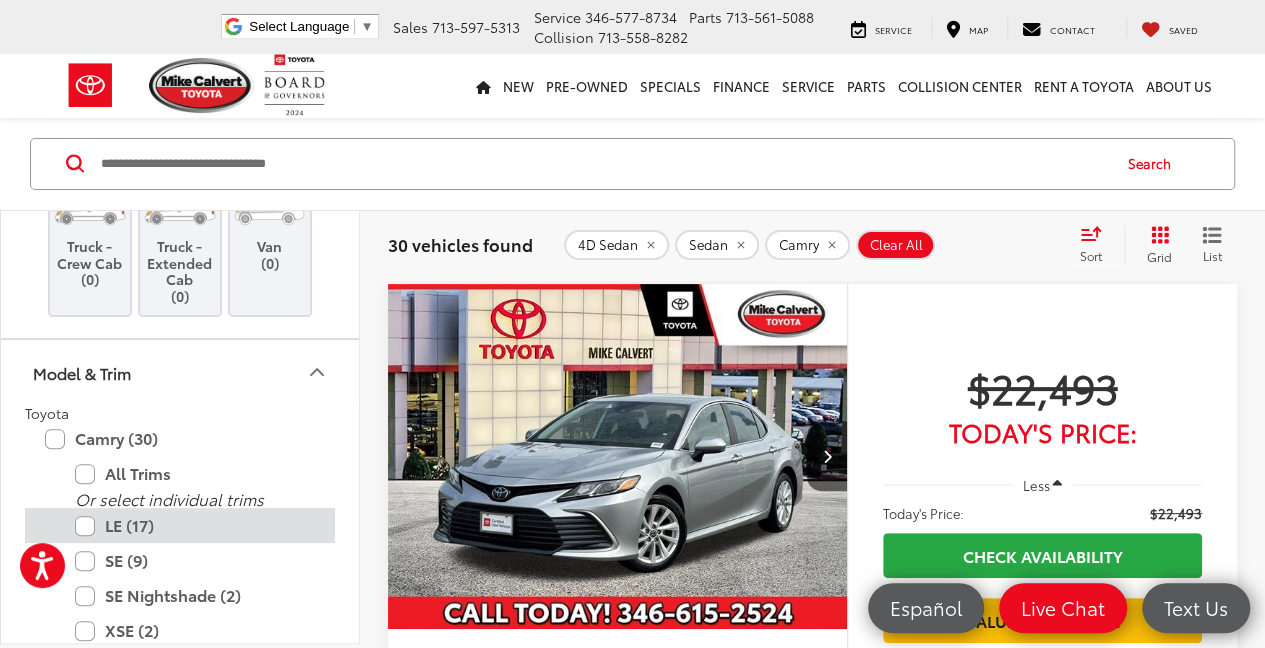 click on "LE (17)" at bounding box center (195, 525) 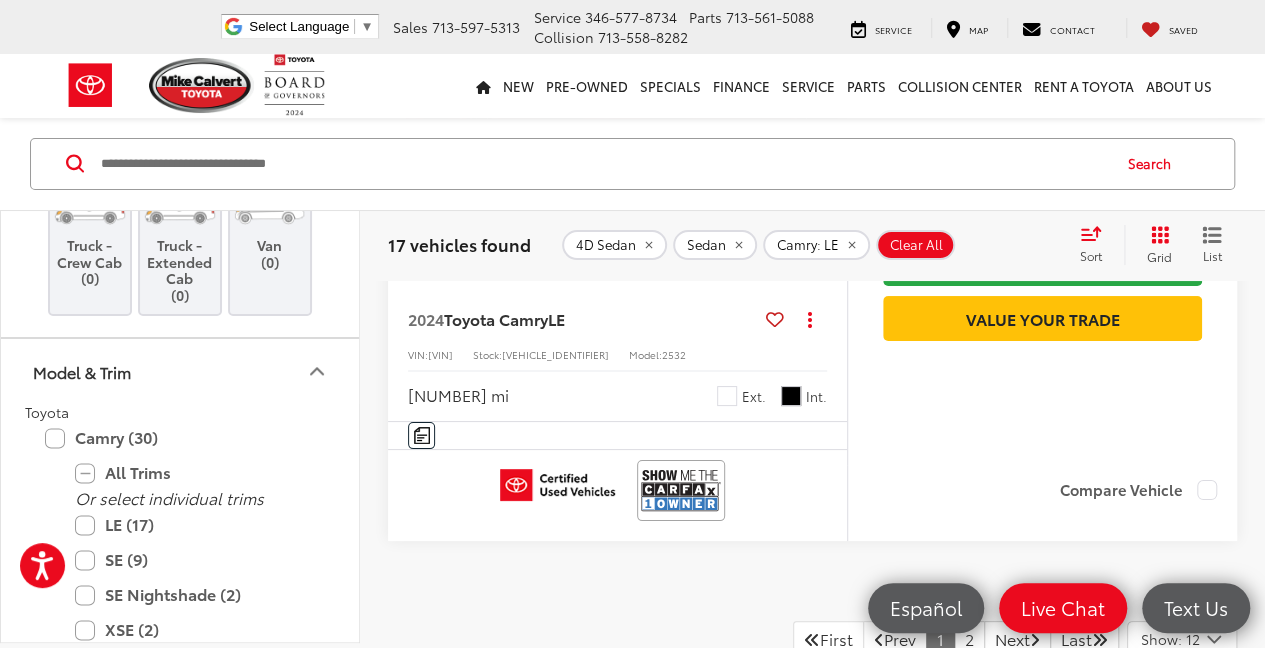scroll, scrollTop: 7605, scrollLeft: 0, axis: vertical 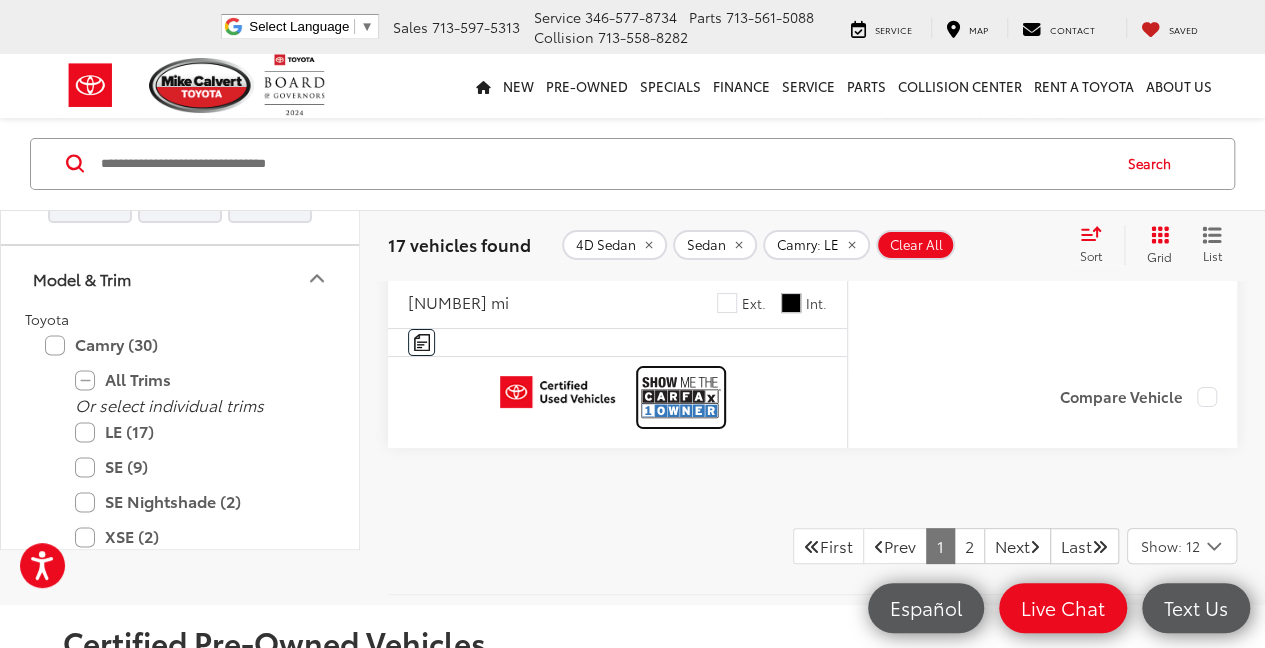 click at bounding box center (681, 397) 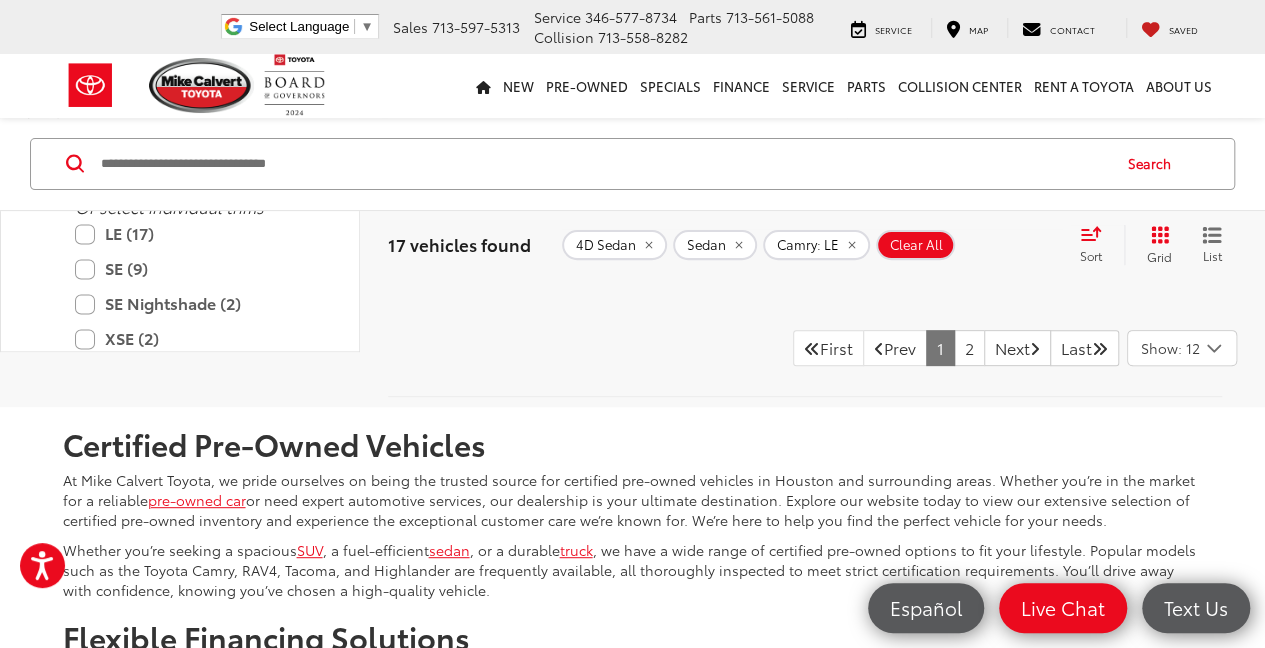 scroll, scrollTop: 7805, scrollLeft: 0, axis: vertical 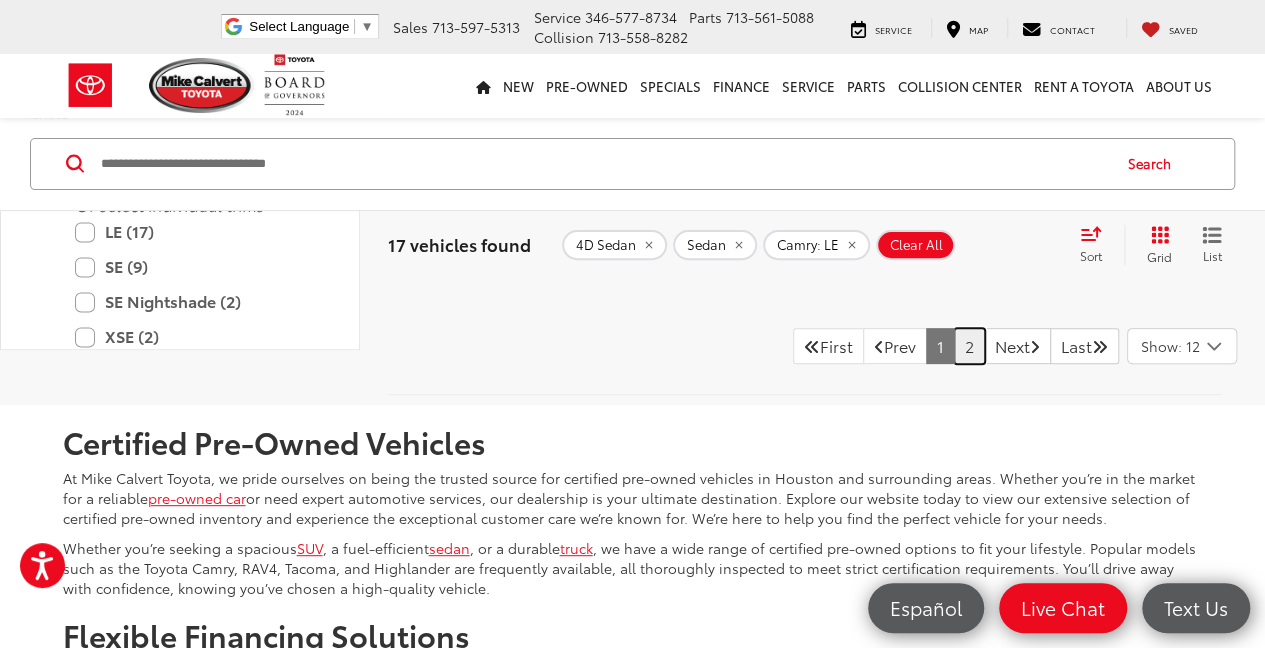 click on "2" at bounding box center (969, 346) 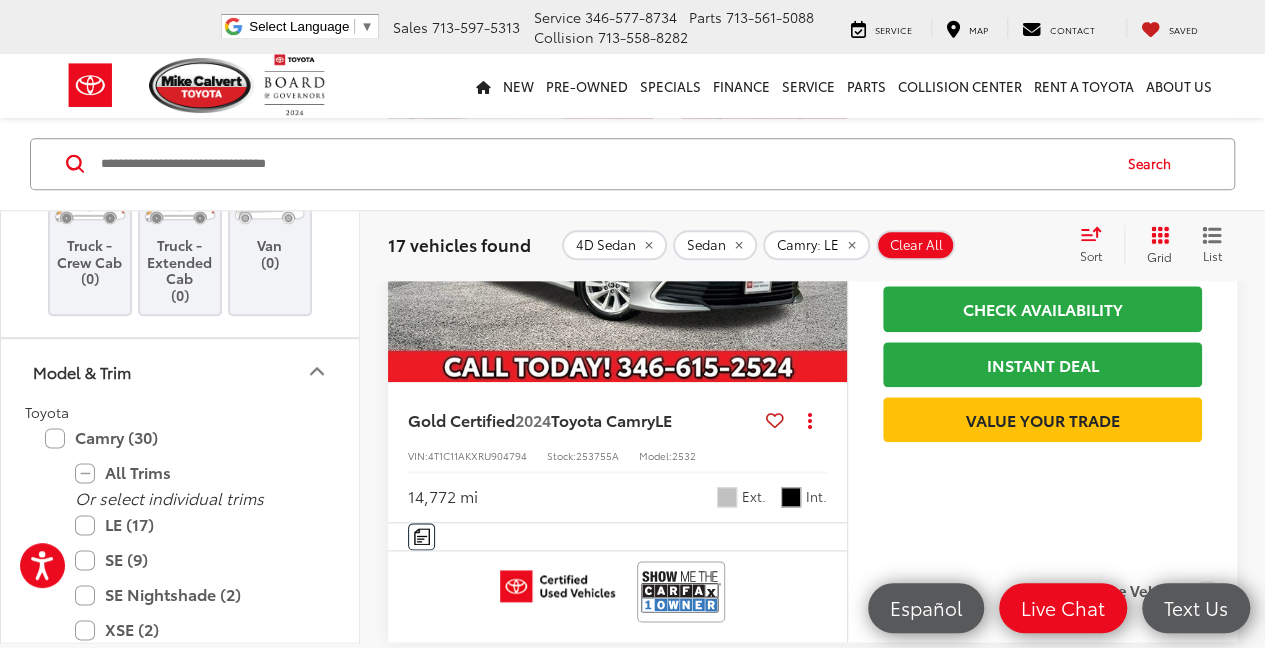 scroll, scrollTop: 1072, scrollLeft: 0, axis: vertical 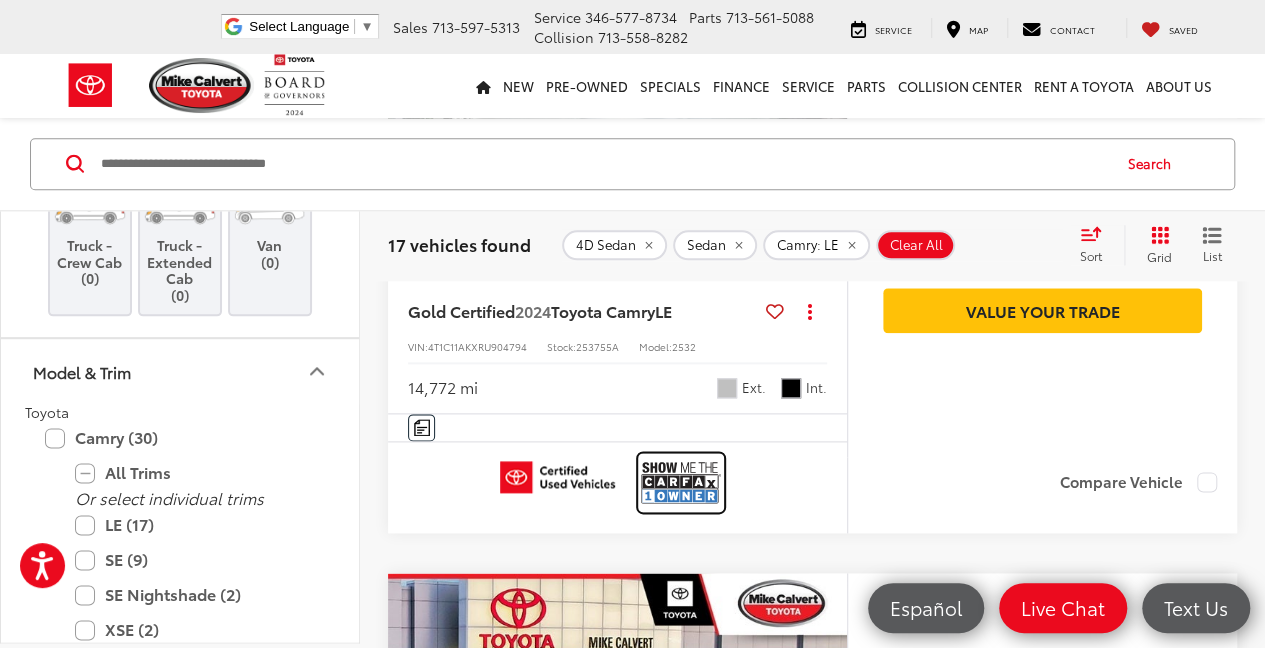 click at bounding box center (681, 482) 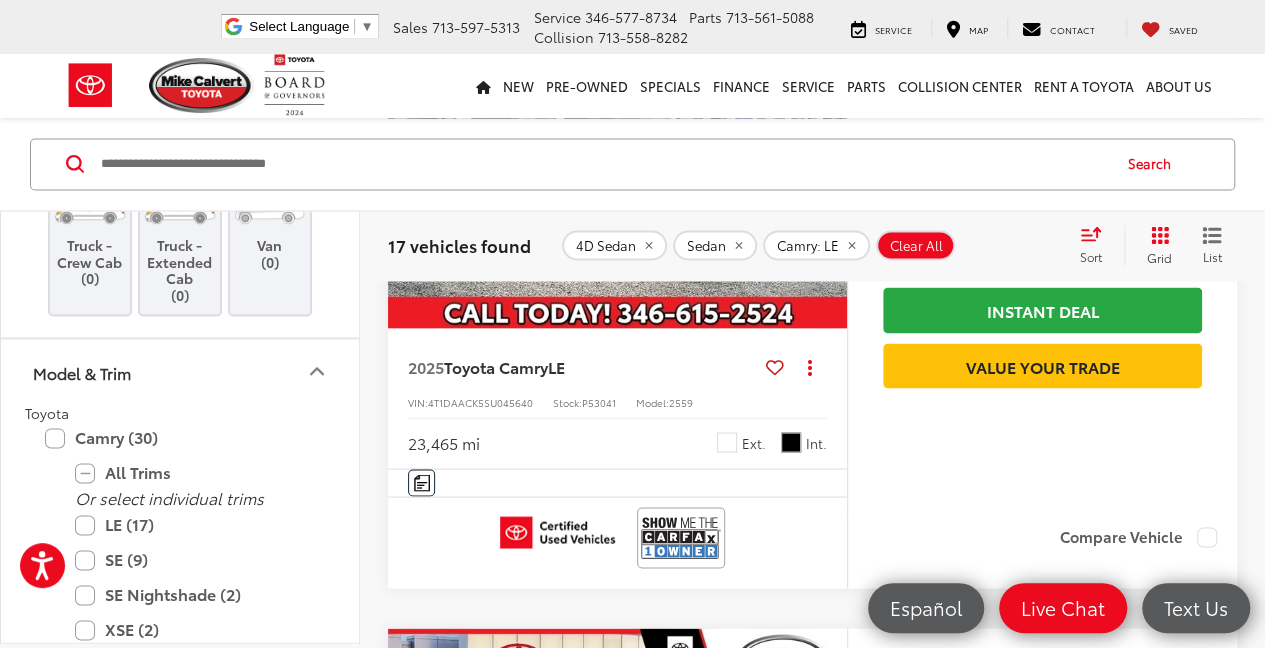 scroll, scrollTop: 1672, scrollLeft: 0, axis: vertical 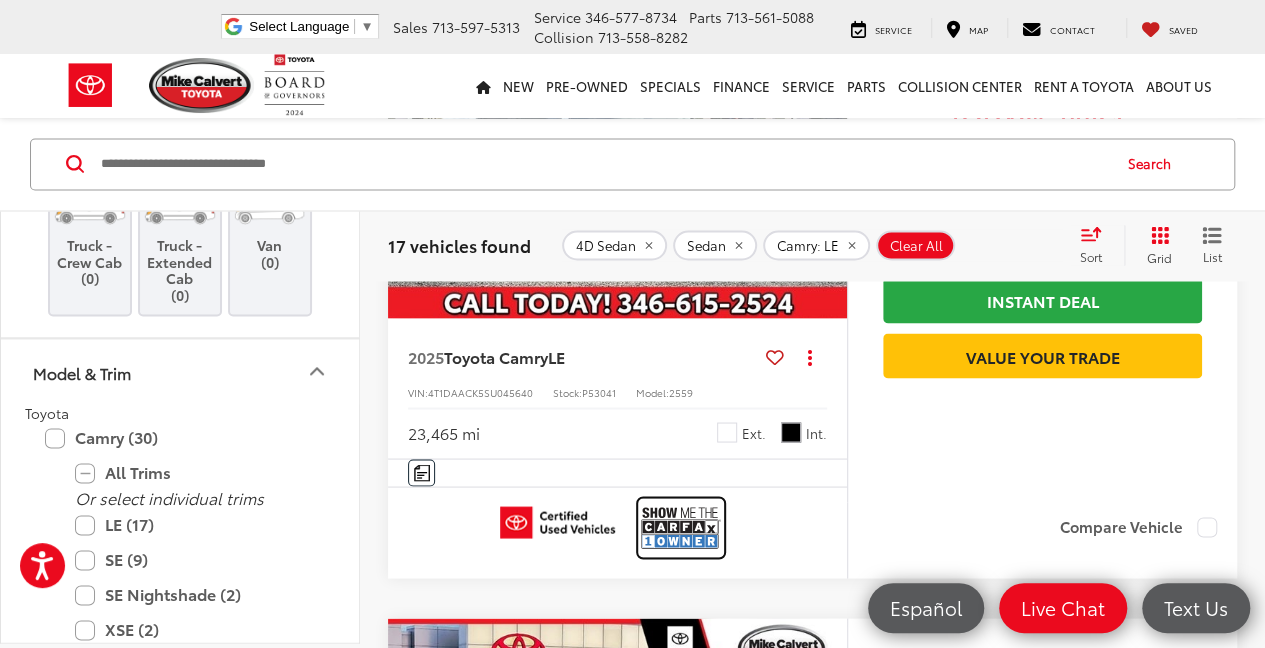 click at bounding box center [681, 527] 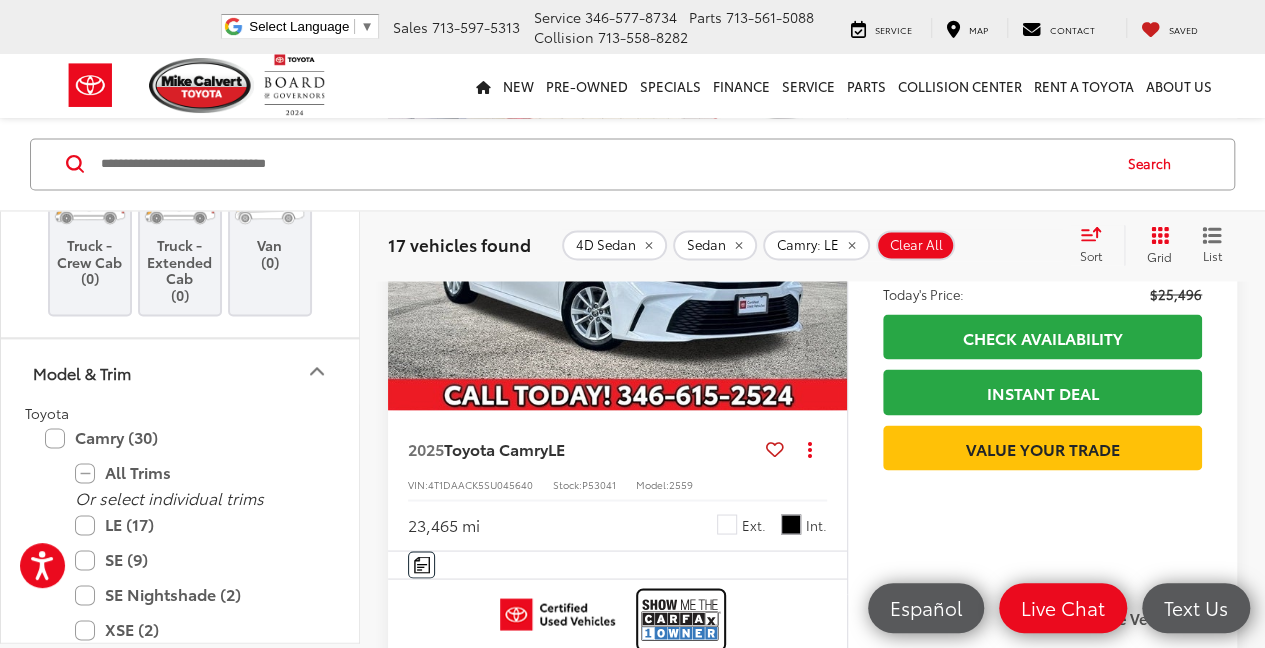 scroll, scrollTop: 1405, scrollLeft: 0, axis: vertical 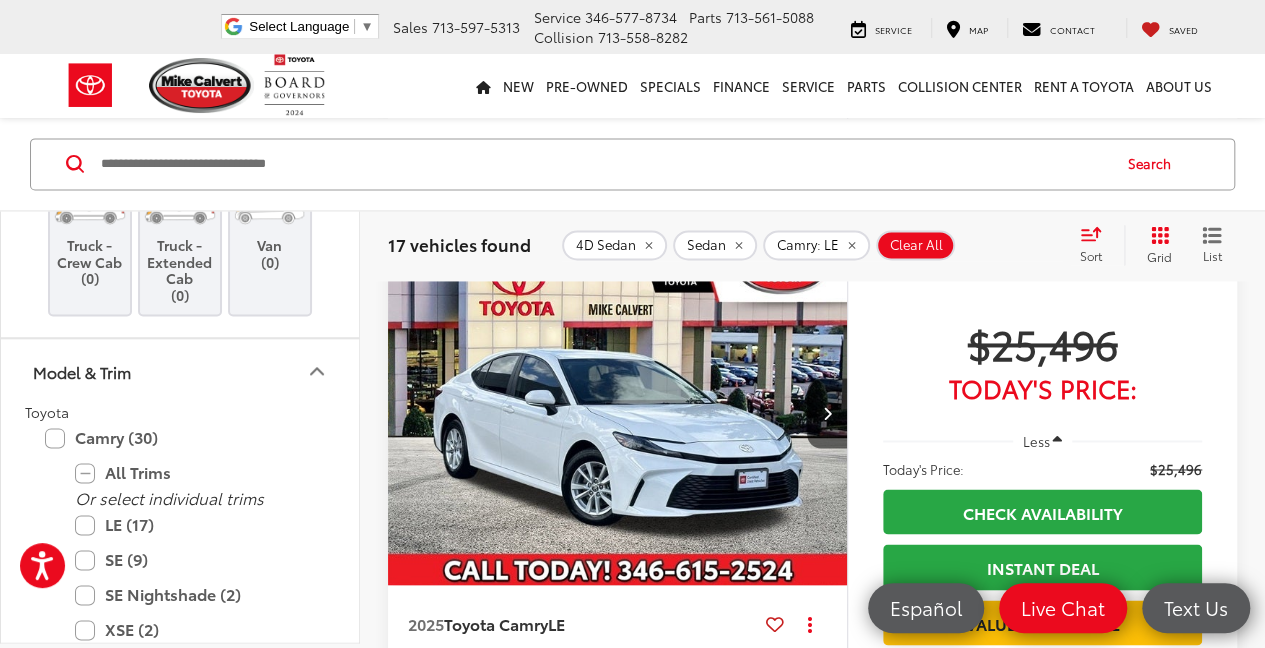 click at bounding box center [618, 413] 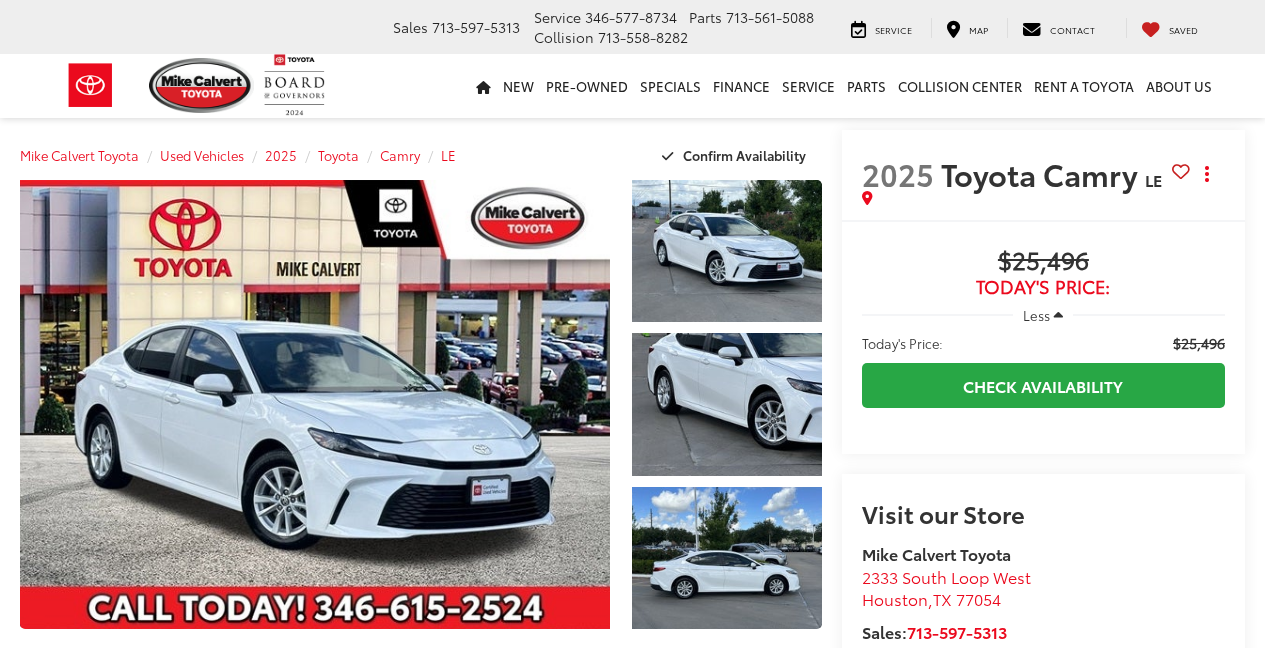 scroll, scrollTop: 0, scrollLeft: 0, axis: both 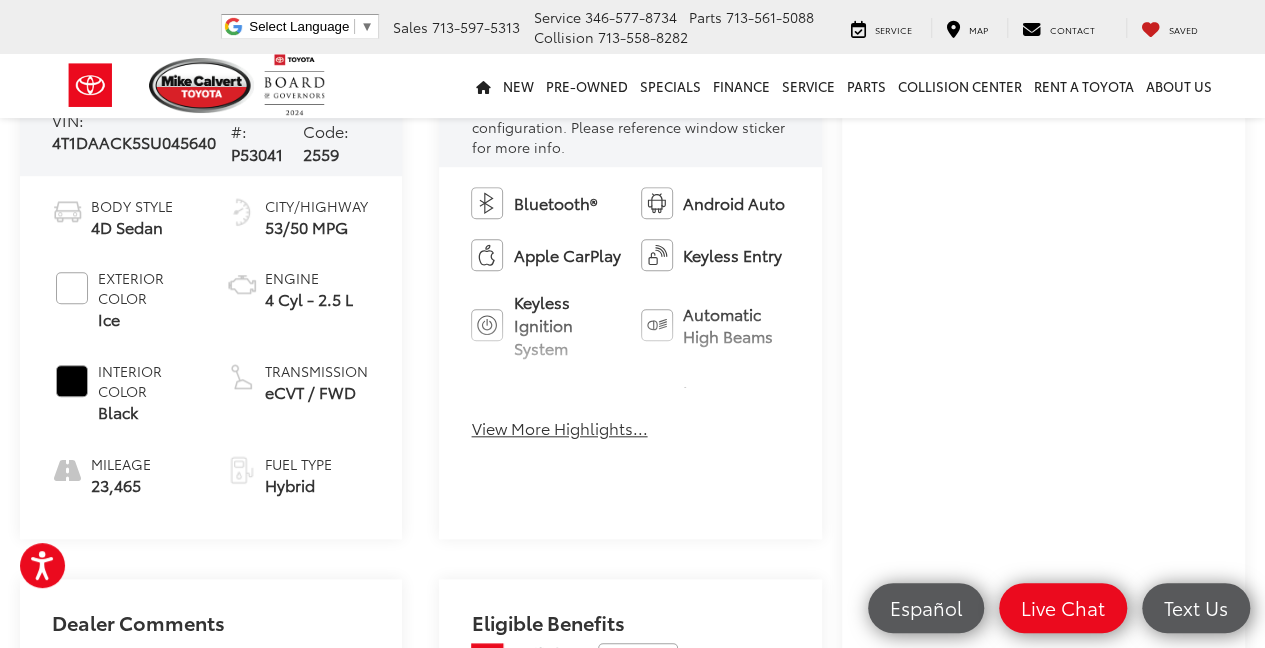 click on "View More Highlights..." at bounding box center [559, 428] 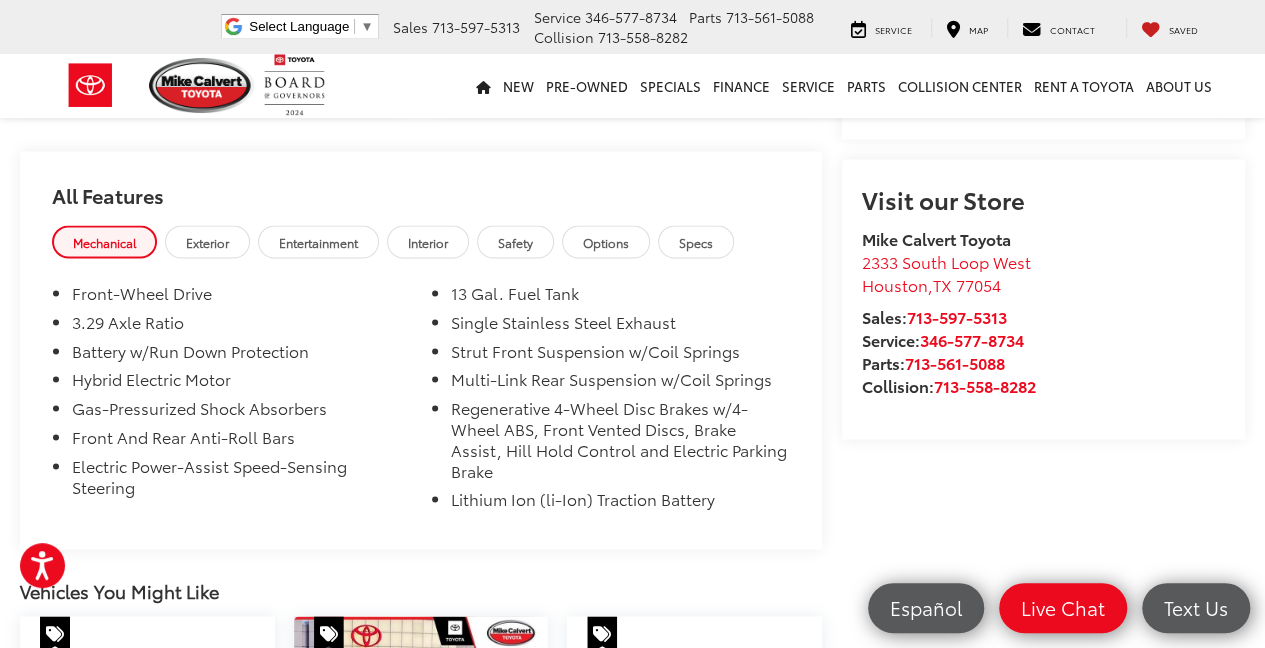 scroll, scrollTop: 1733, scrollLeft: 0, axis: vertical 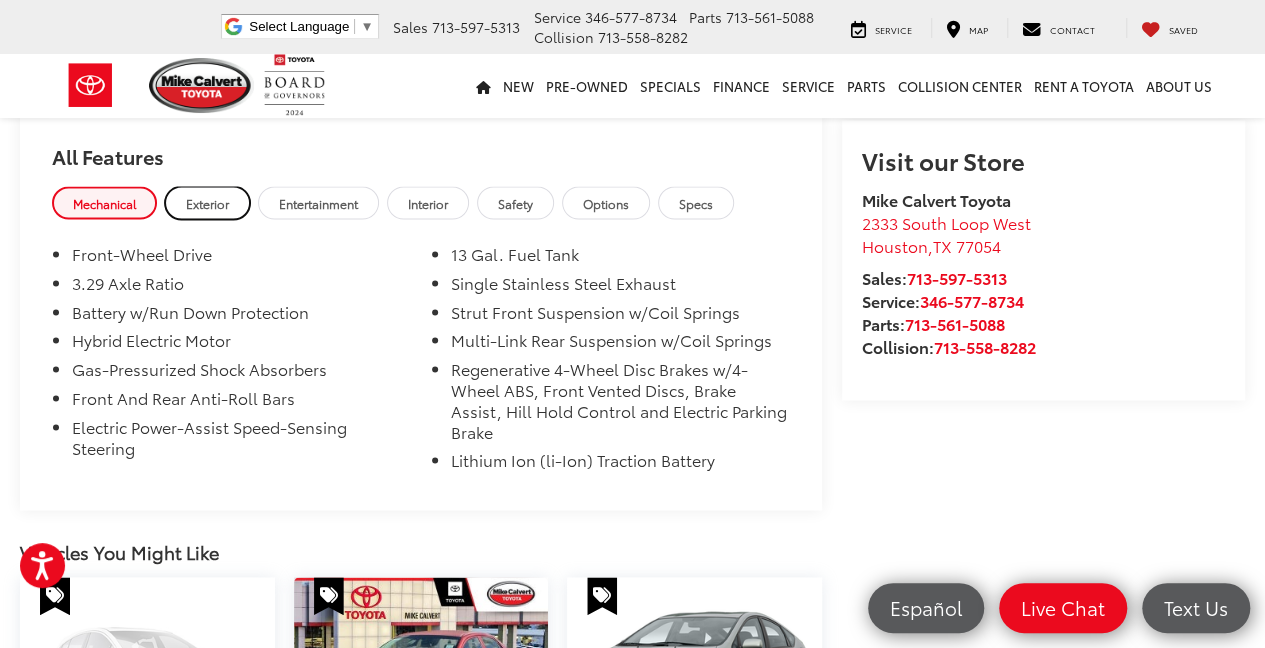 click on "Exterior" at bounding box center [207, 202] 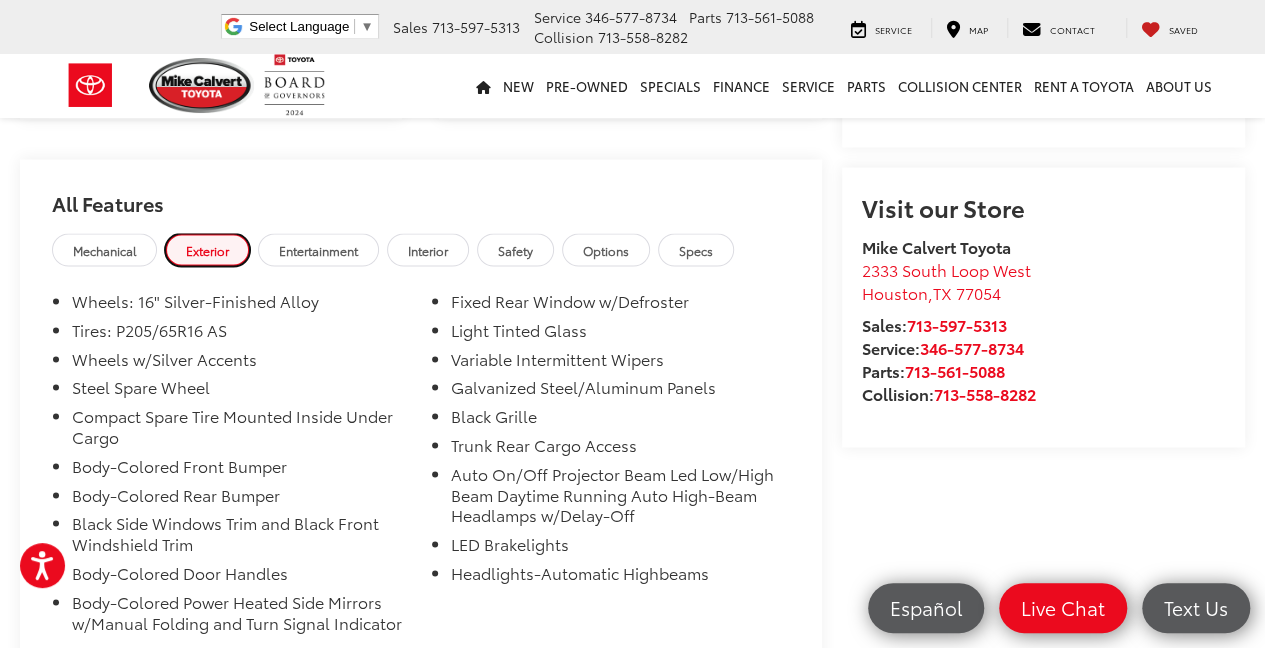 scroll, scrollTop: 1666, scrollLeft: 0, axis: vertical 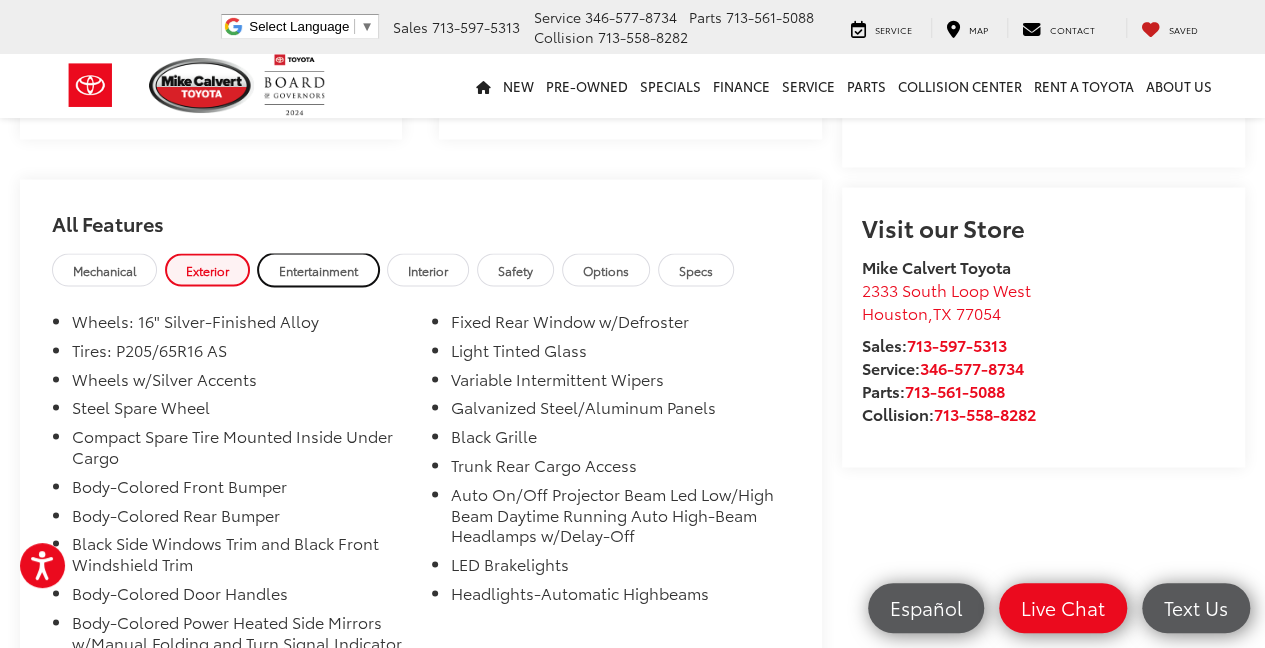 click on "Entertainment" at bounding box center (318, 269) 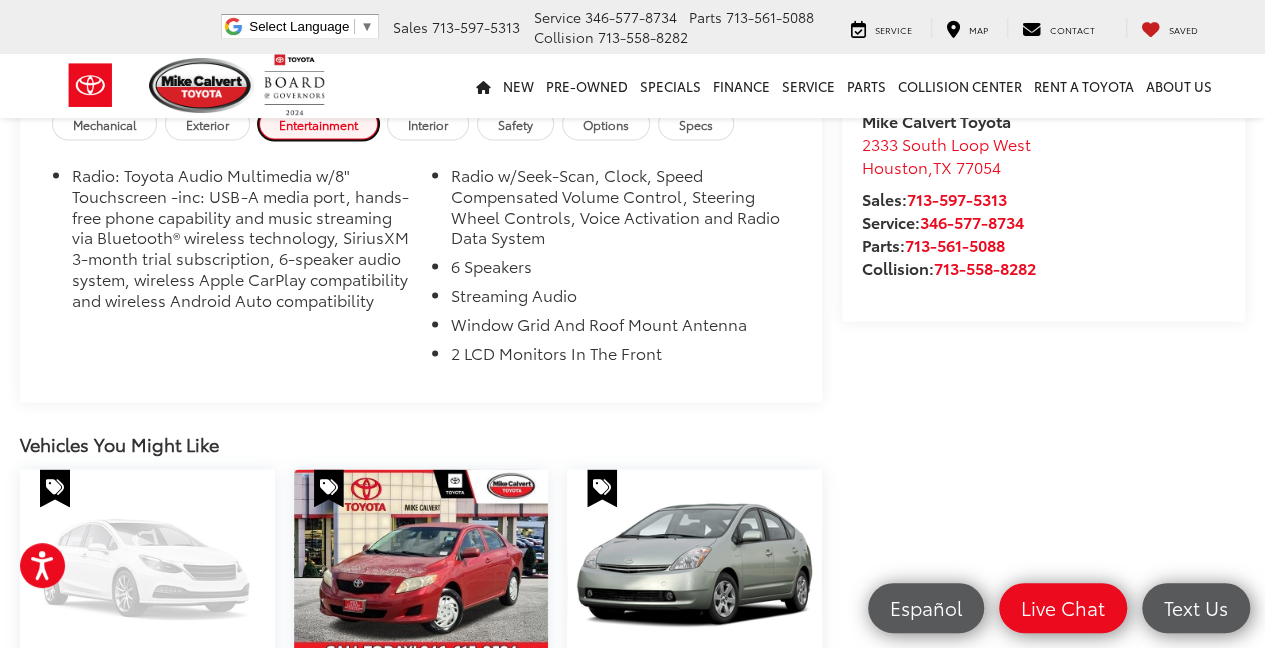 scroll, scrollTop: 1666, scrollLeft: 0, axis: vertical 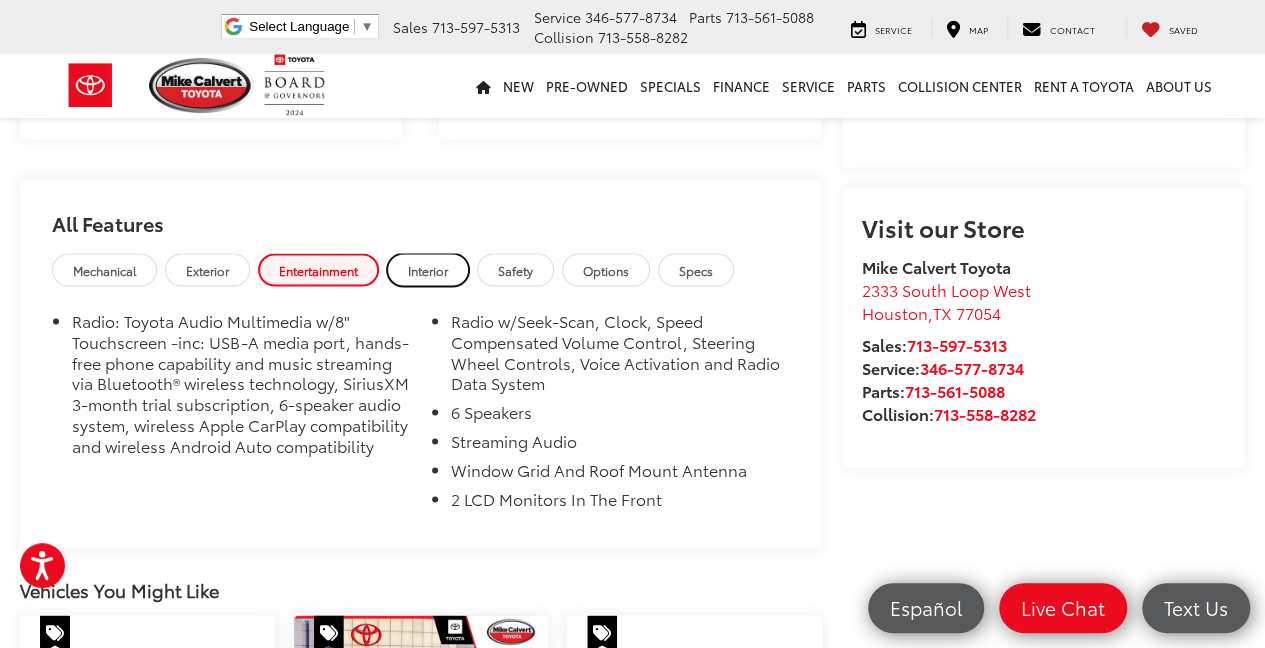 click on "Interior" at bounding box center [428, 269] 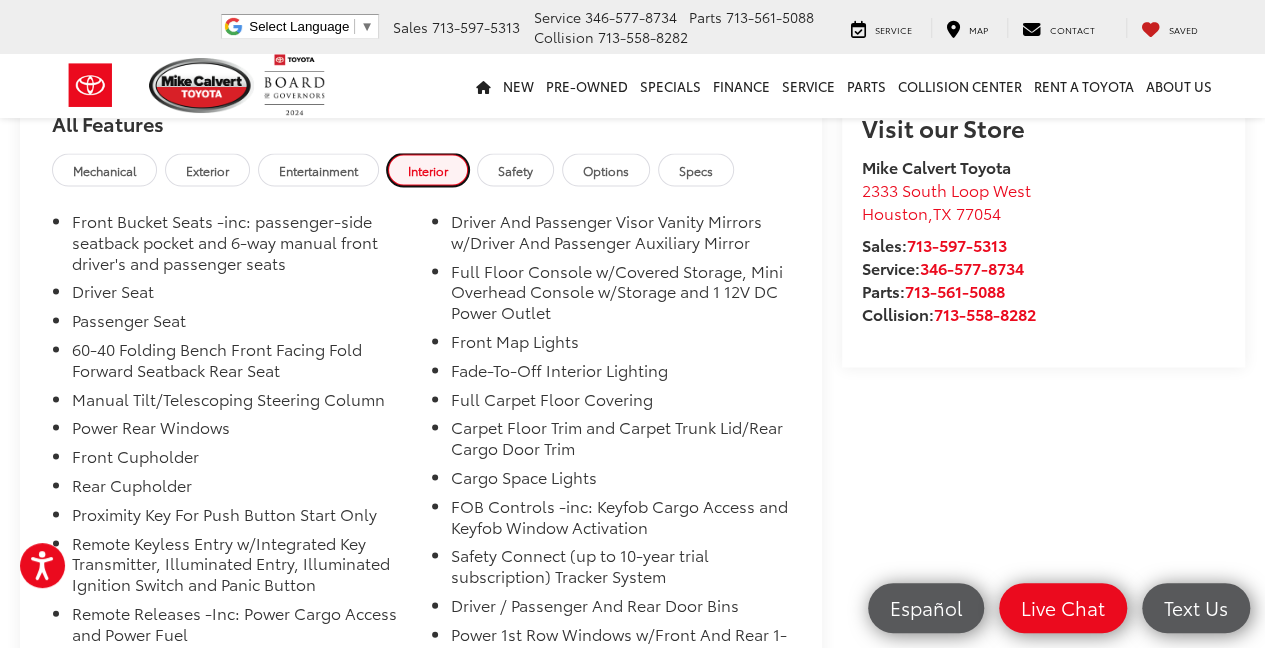 scroll, scrollTop: 1733, scrollLeft: 0, axis: vertical 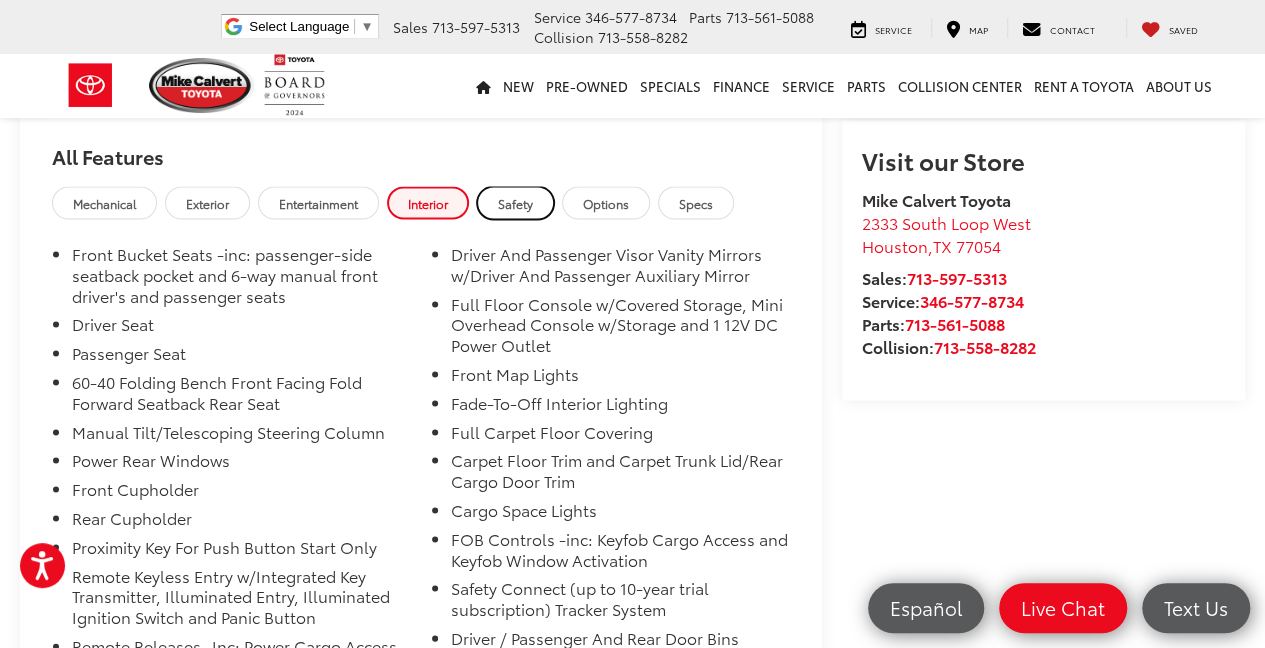 click on "Safety" at bounding box center [515, 202] 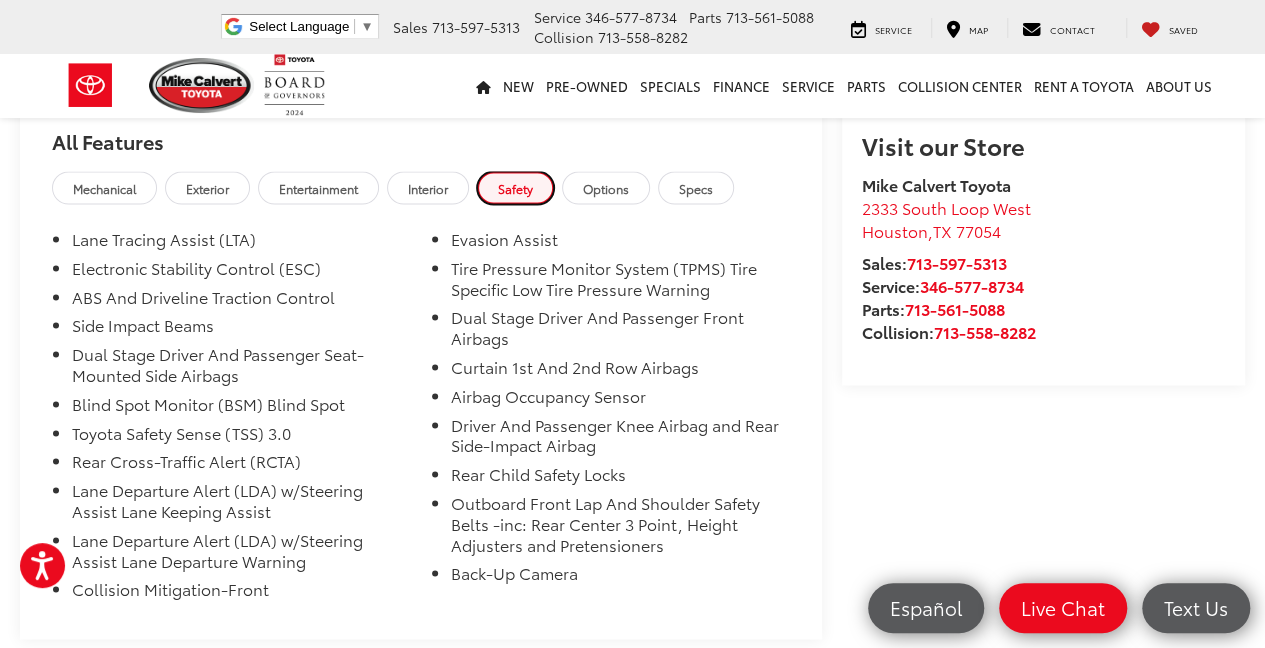 scroll, scrollTop: 1666, scrollLeft: 0, axis: vertical 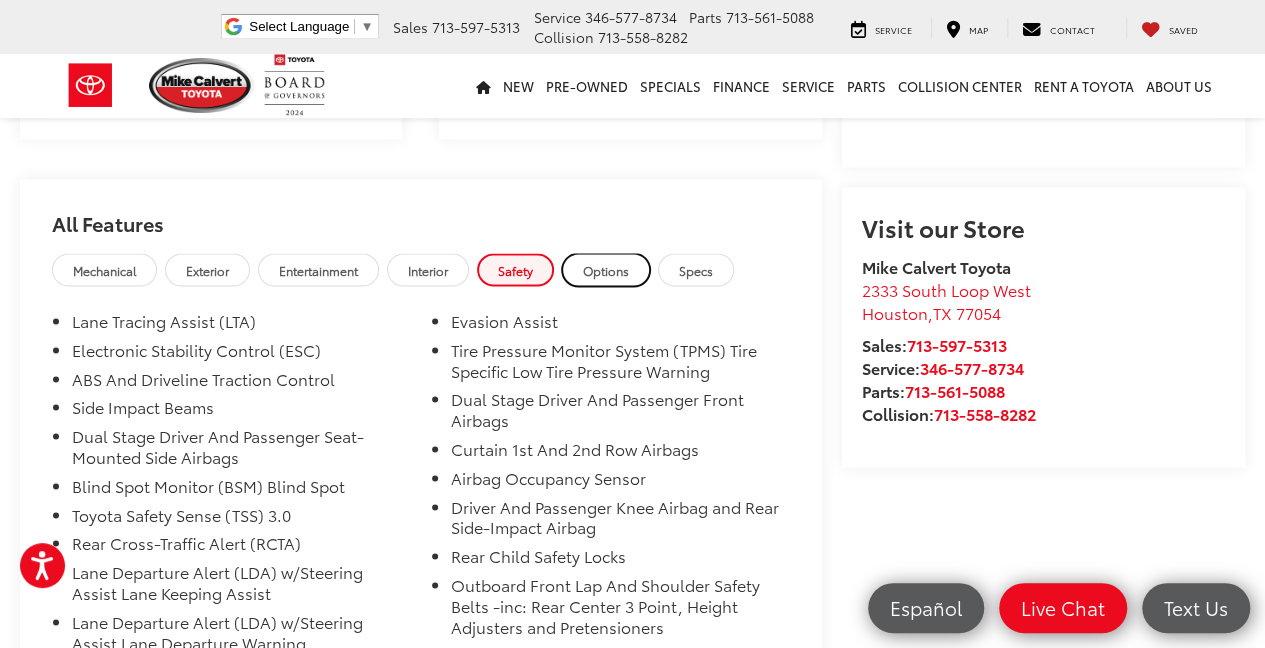 click on "Options" at bounding box center (606, 269) 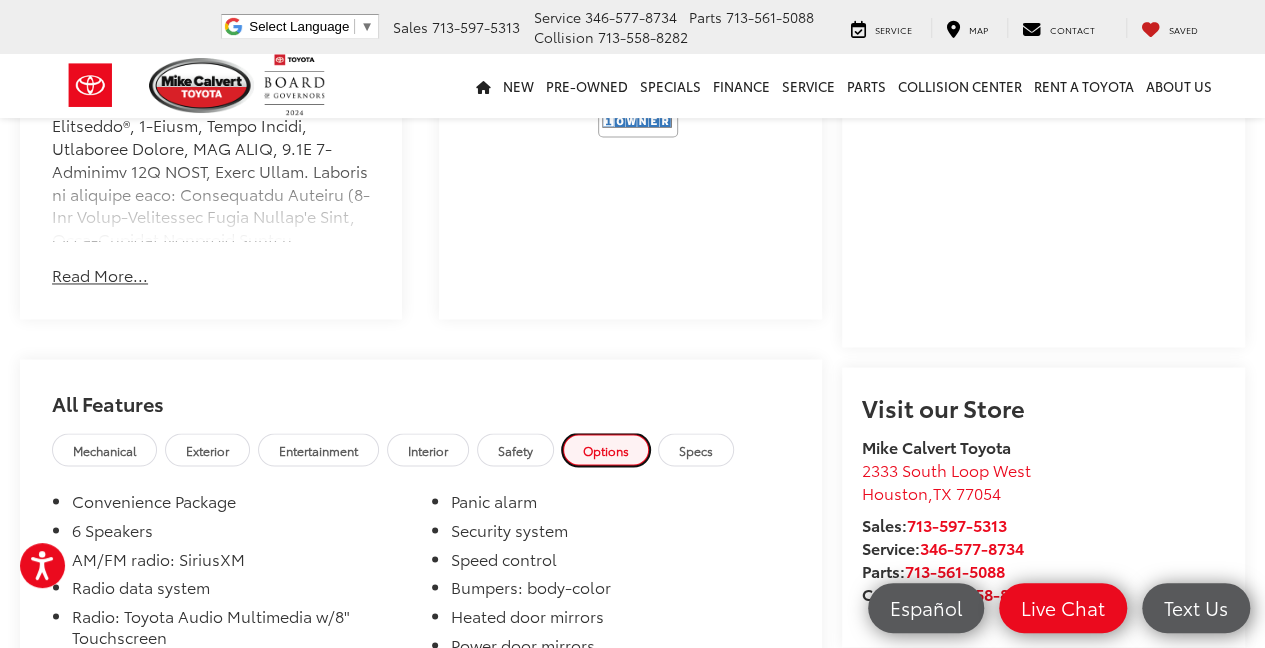 scroll, scrollTop: 1533, scrollLeft: 0, axis: vertical 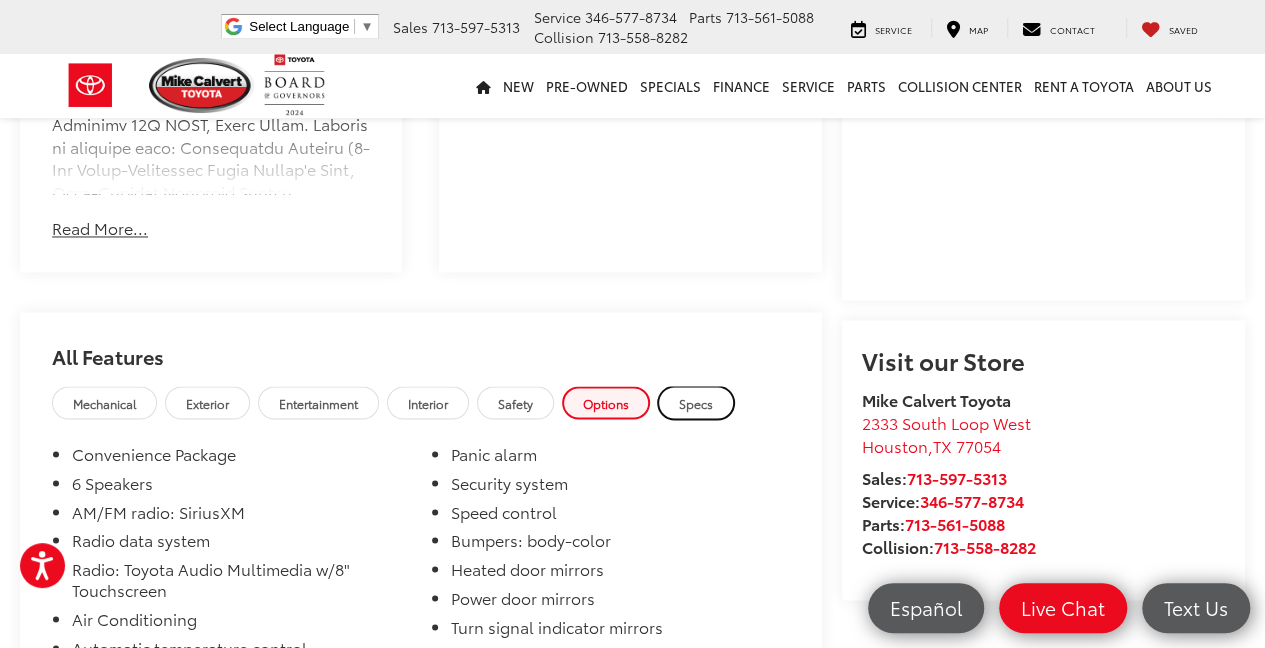 click on "Specs" at bounding box center (696, 402) 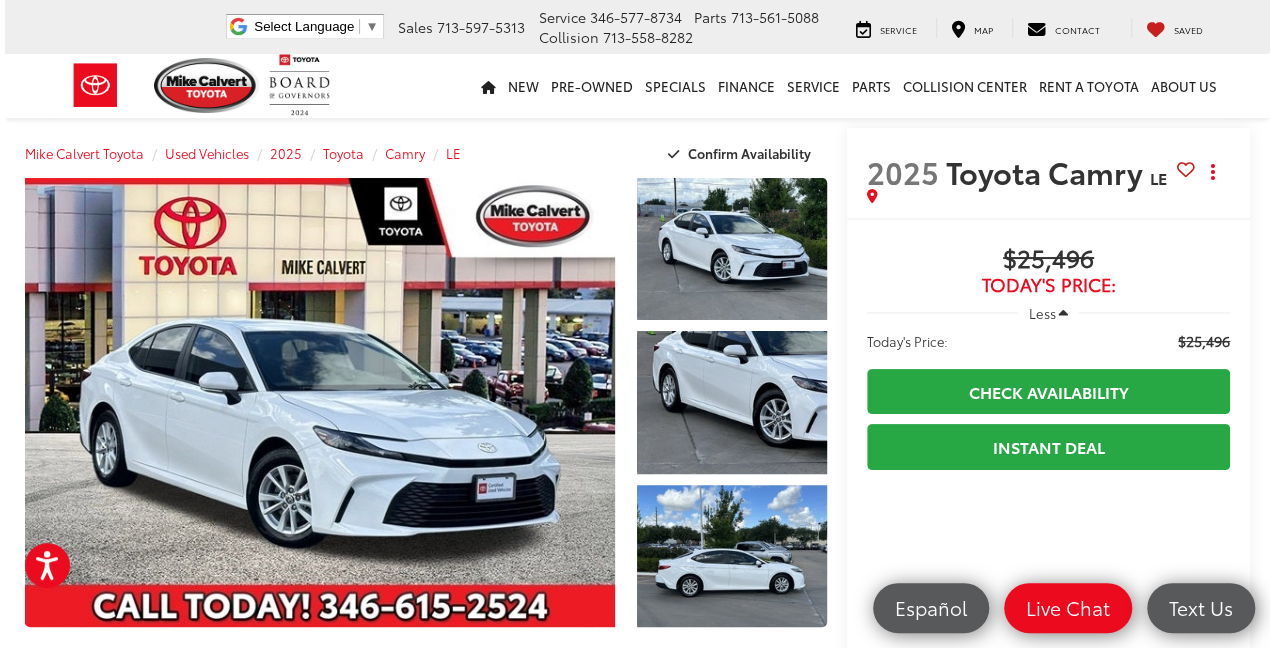 scroll, scrollTop: 0, scrollLeft: 0, axis: both 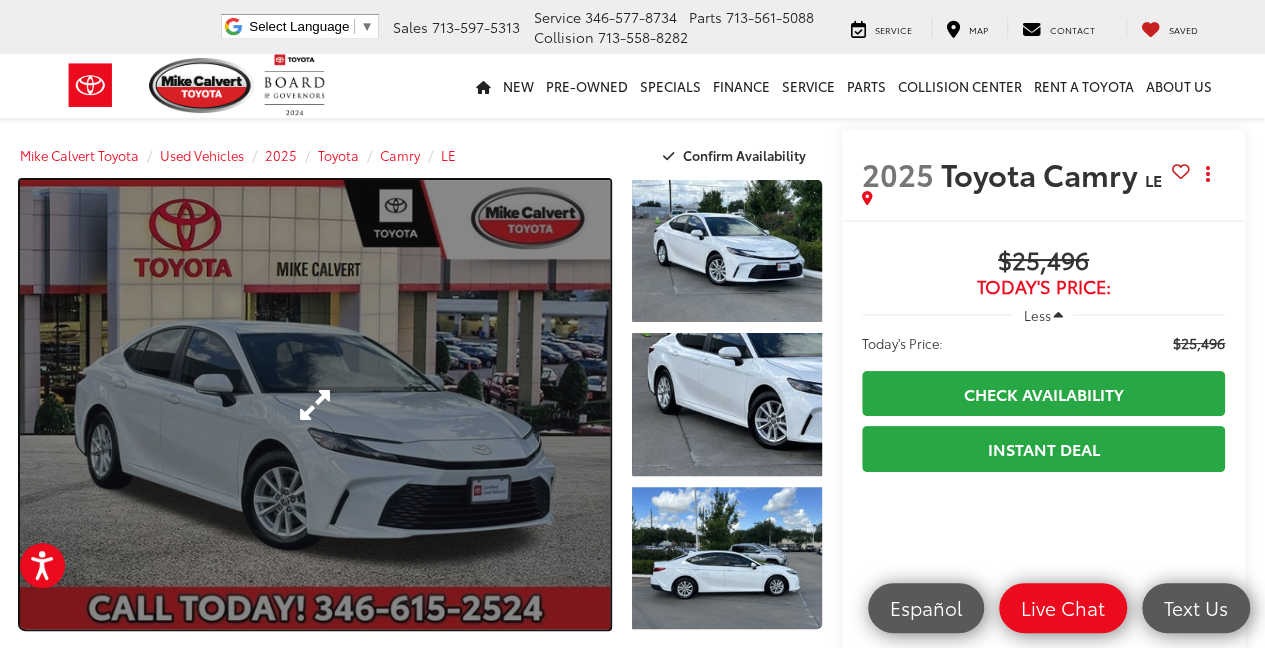click at bounding box center (315, 404) 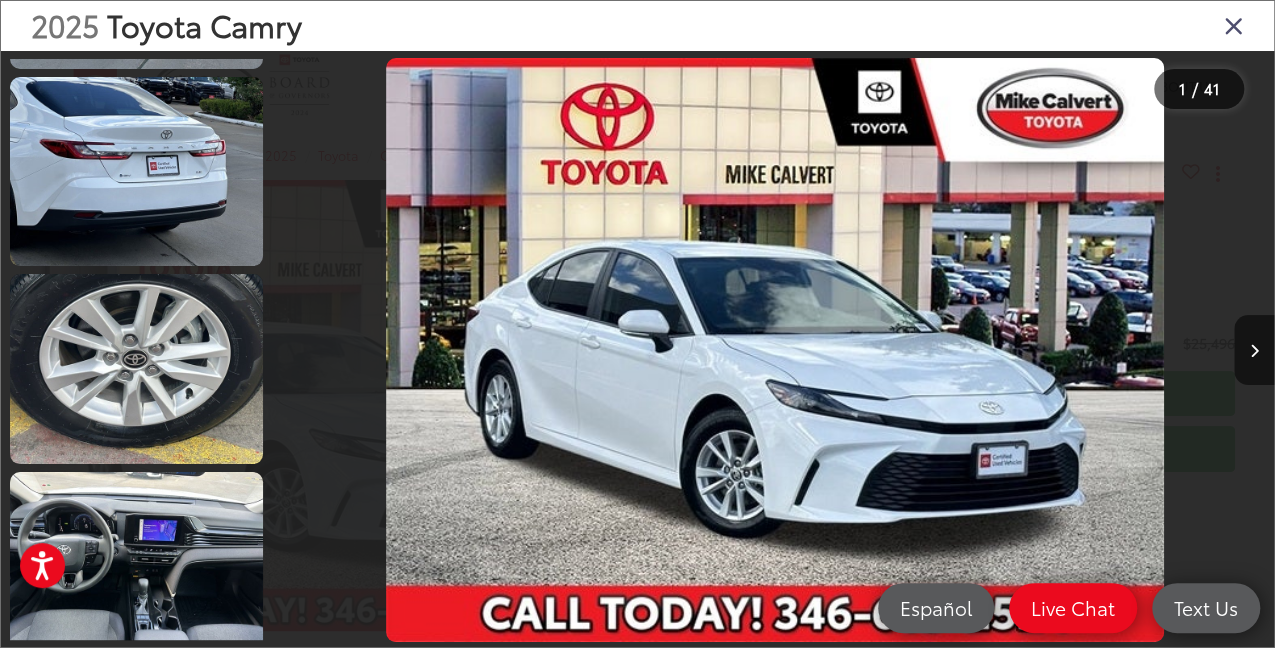 scroll, scrollTop: 1400, scrollLeft: 0, axis: vertical 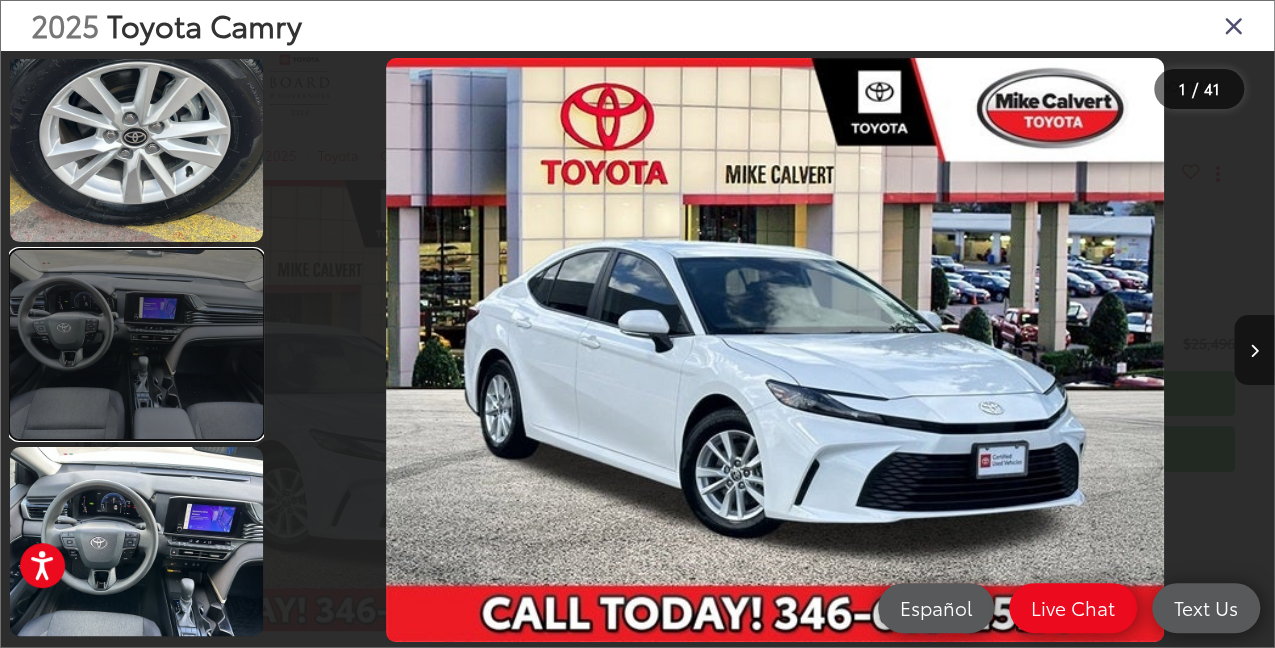 click at bounding box center (136, 344) 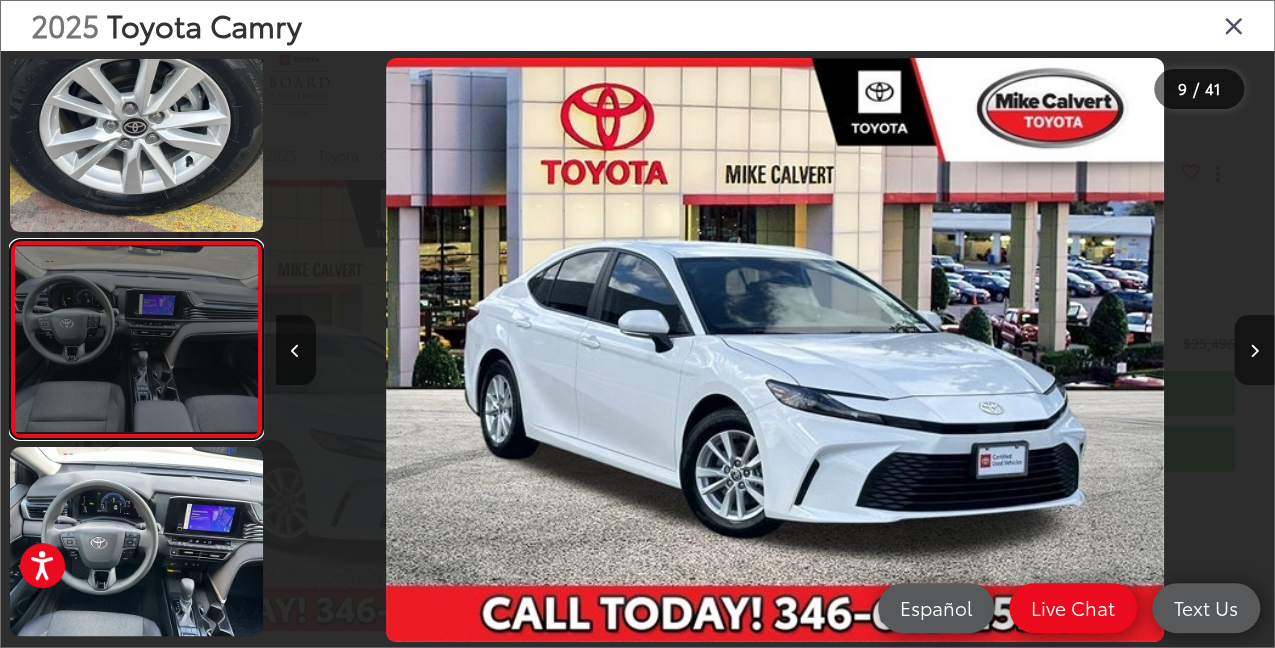 scroll, scrollTop: 1438, scrollLeft: 0, axis: vertical 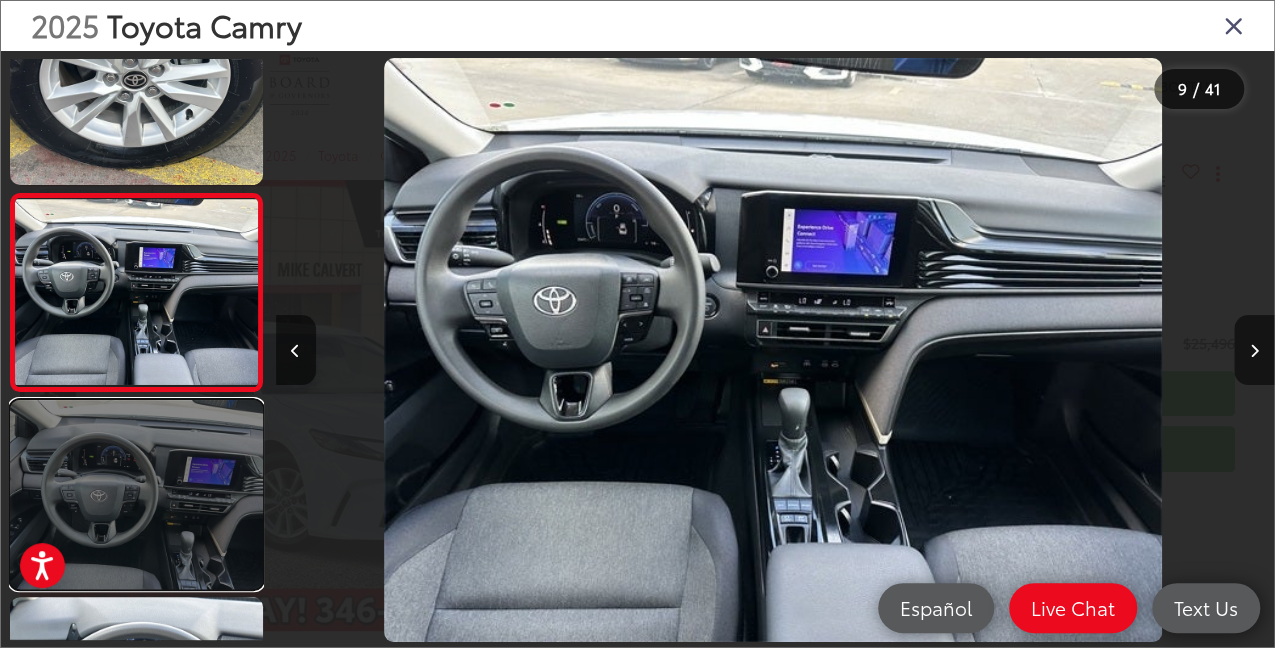 click at bounding box center [136, 494] 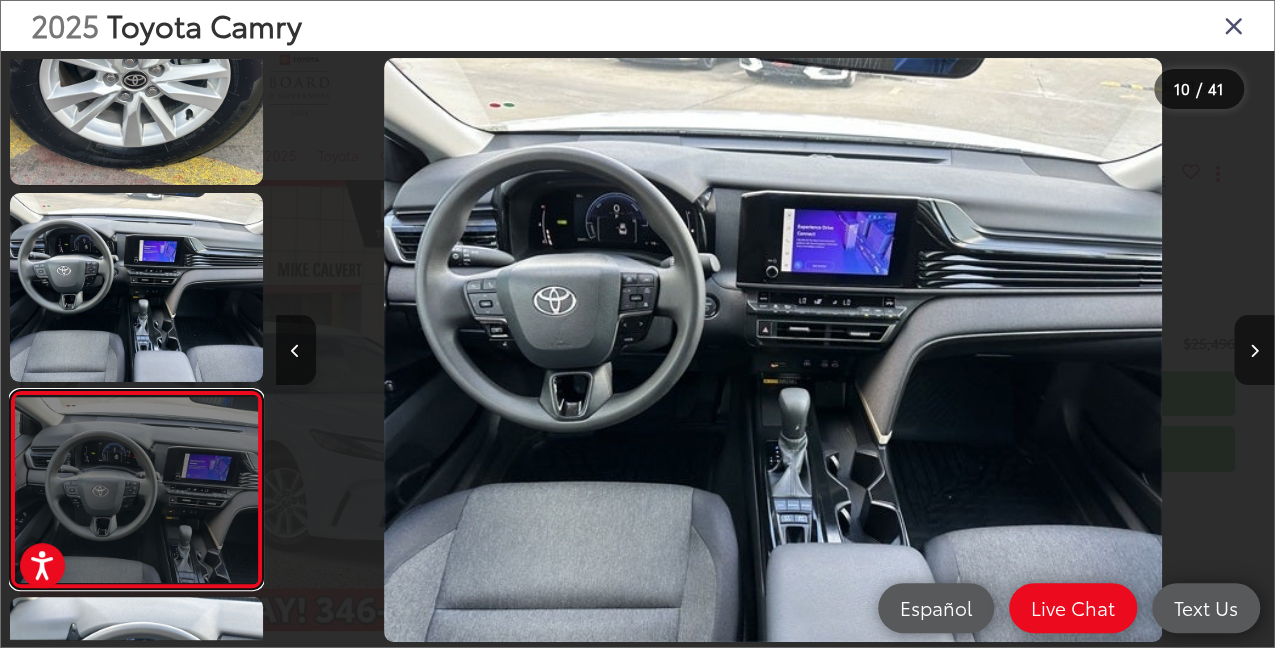 scroll, scrollTop: 0, scrollLeft: 8028, axis: horizontal 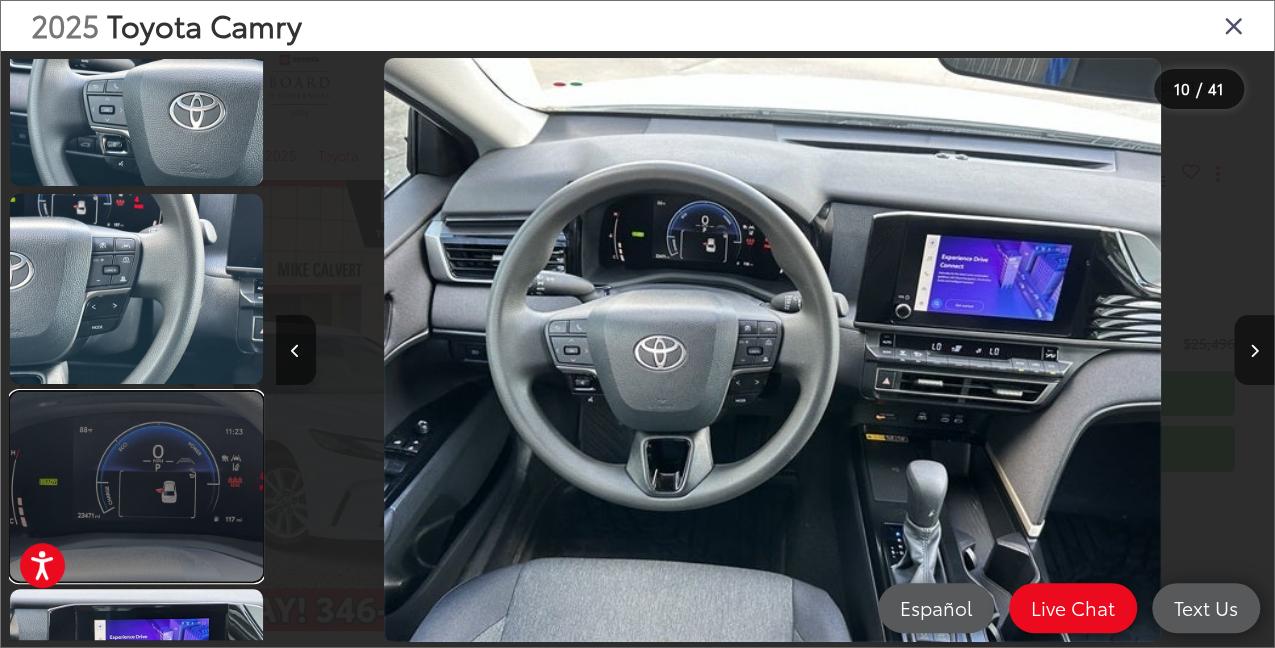 click at bounding box center (136, 486) 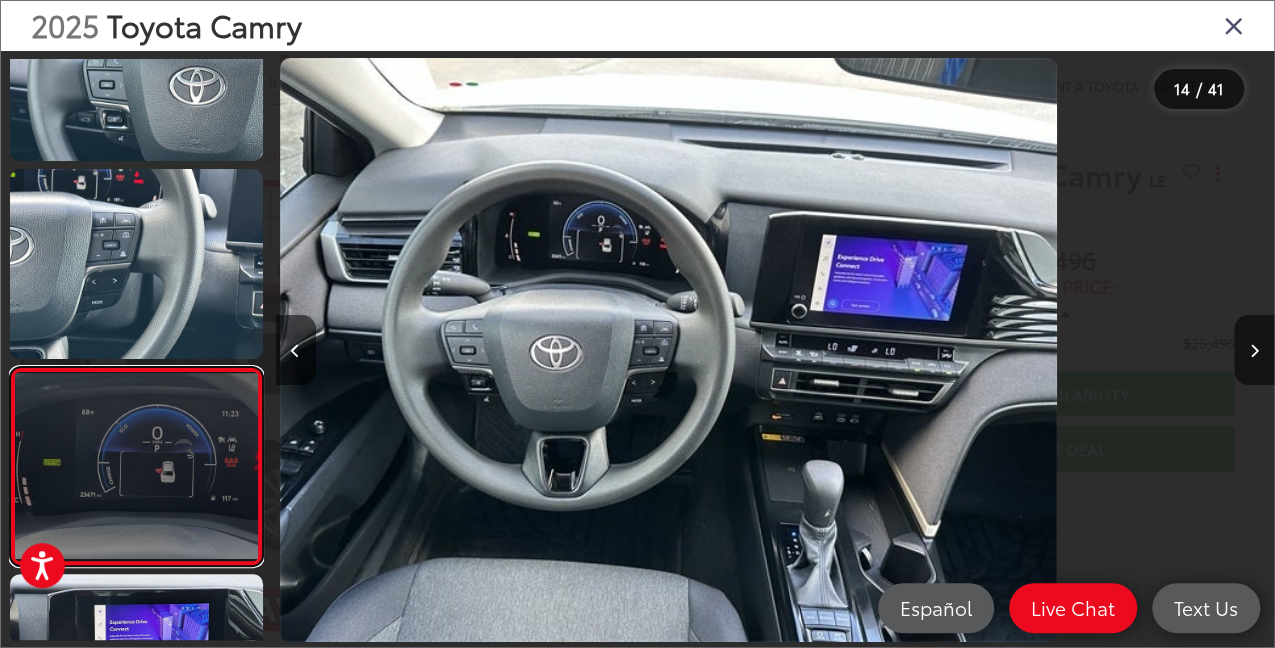 scroll, scrollTop: 2354, scrollLeft: 0, axis: vertical 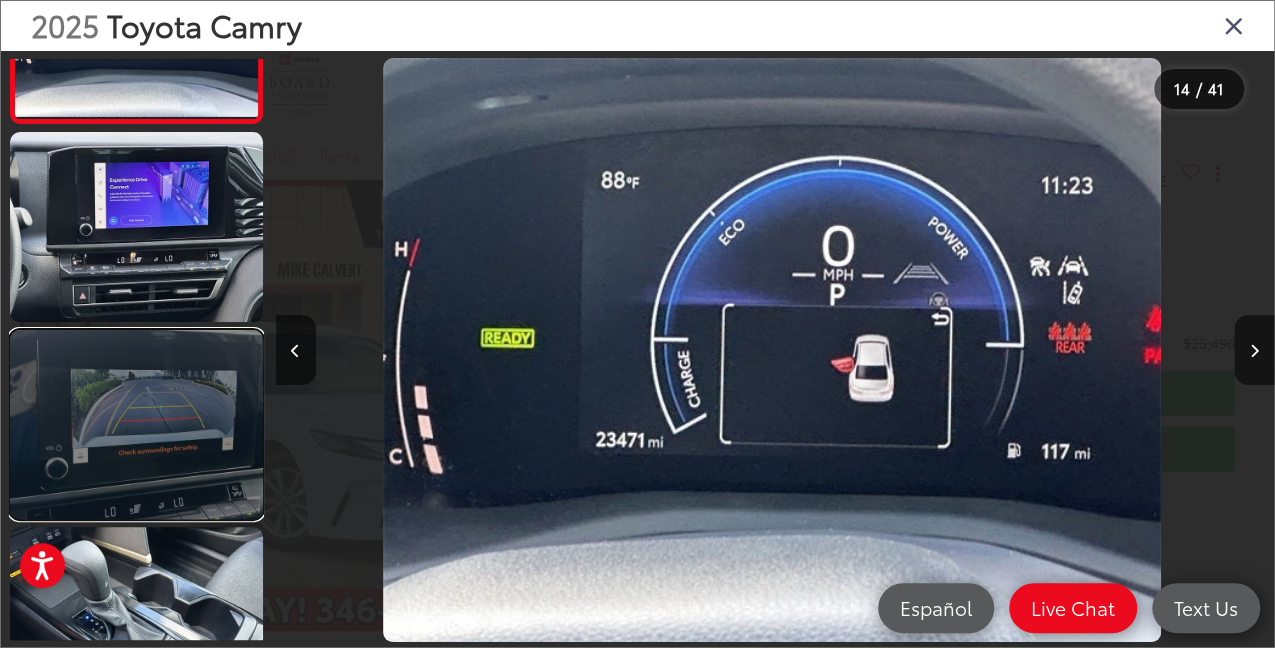 click at bounding box center (136, 424) 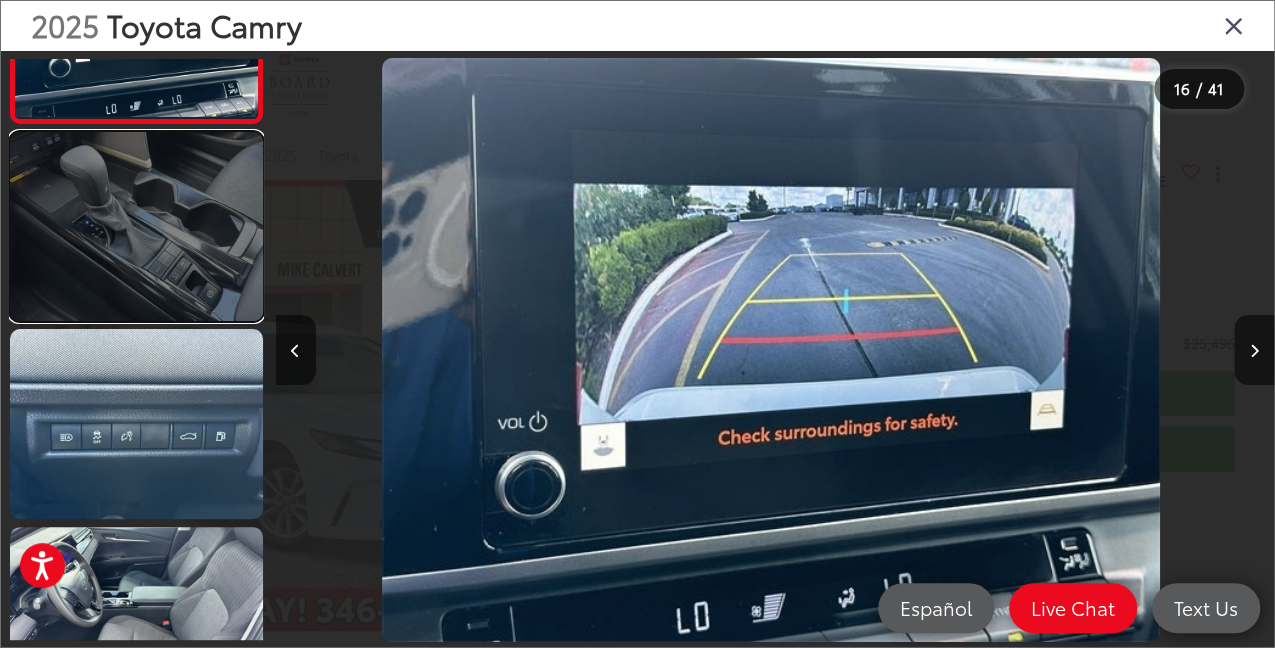 click at bounding box center (136, 226) 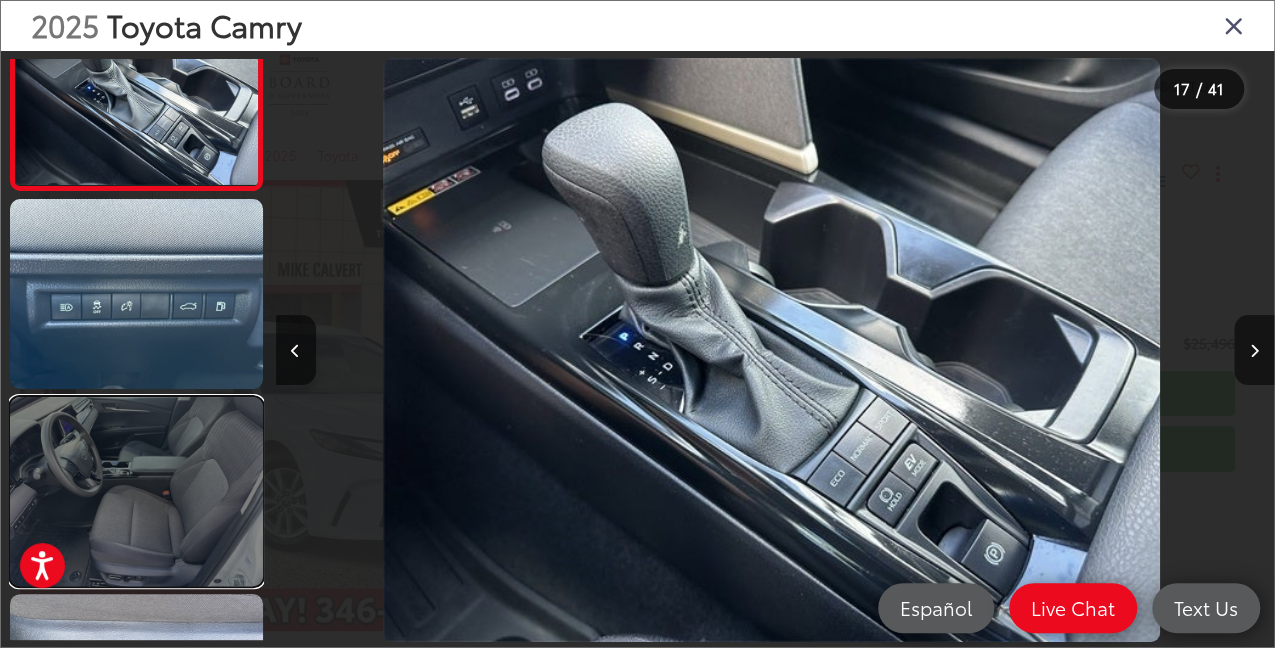 click at bounding box center (136, 491) 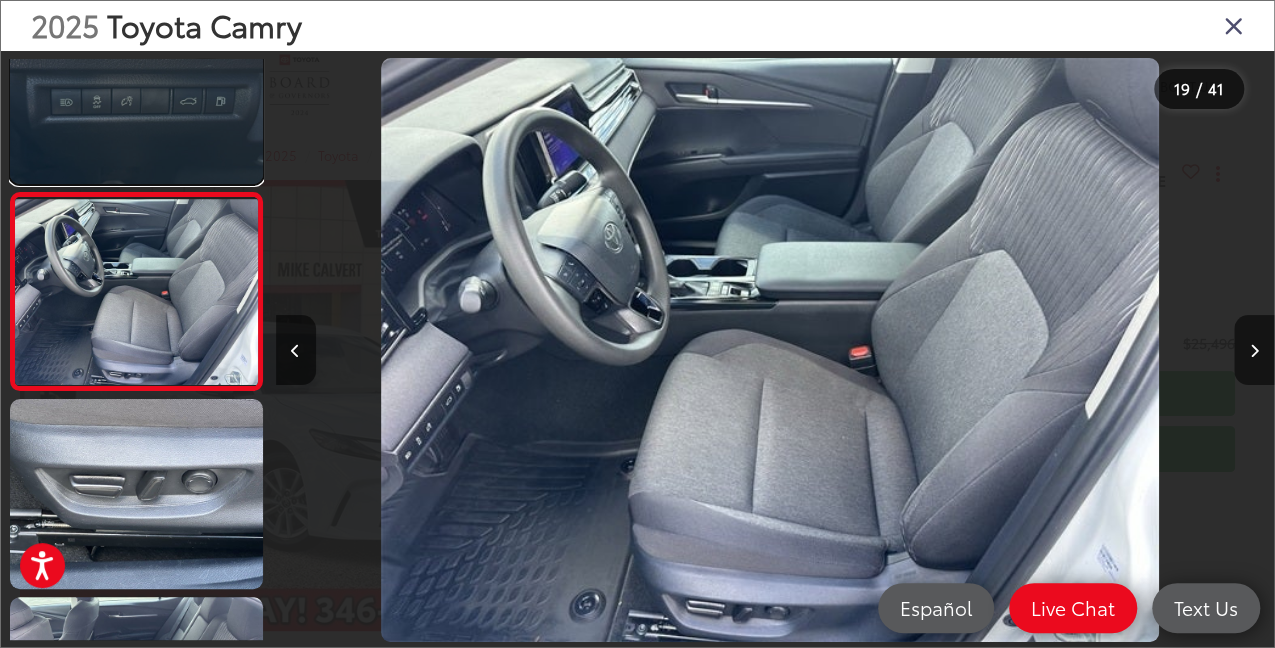 click at bounding box center (136, 88) 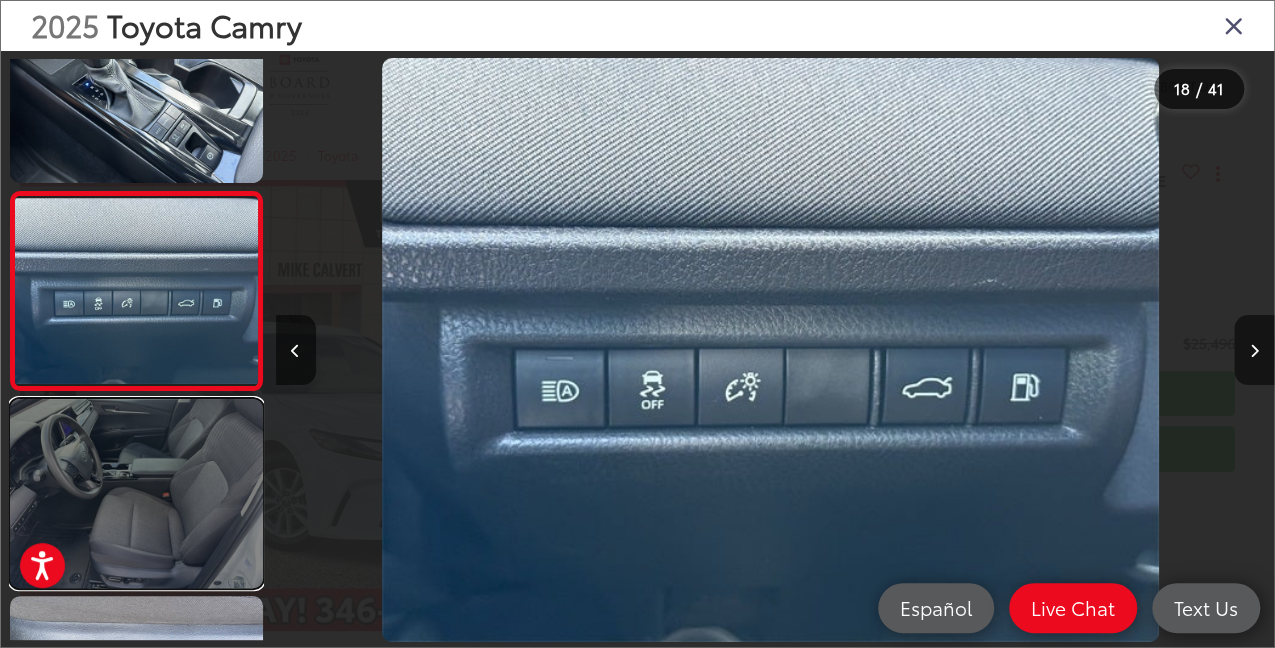 click at bounding box center [136, 493] 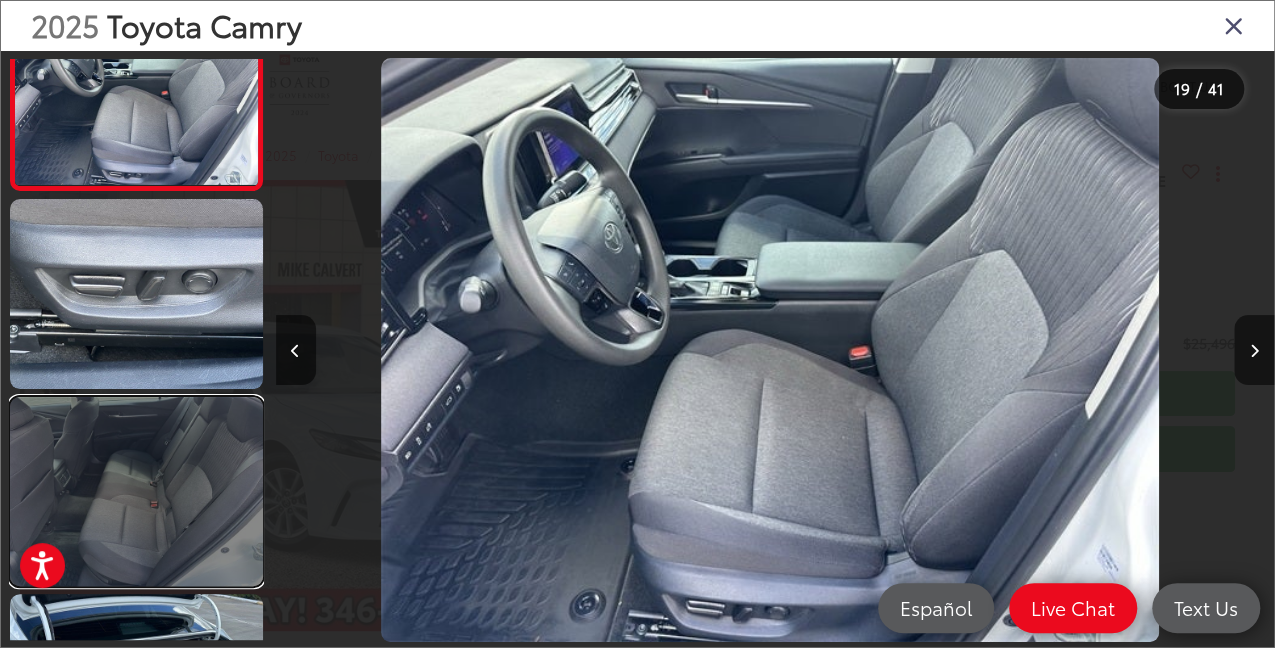 click at bounding box center [136, 491] 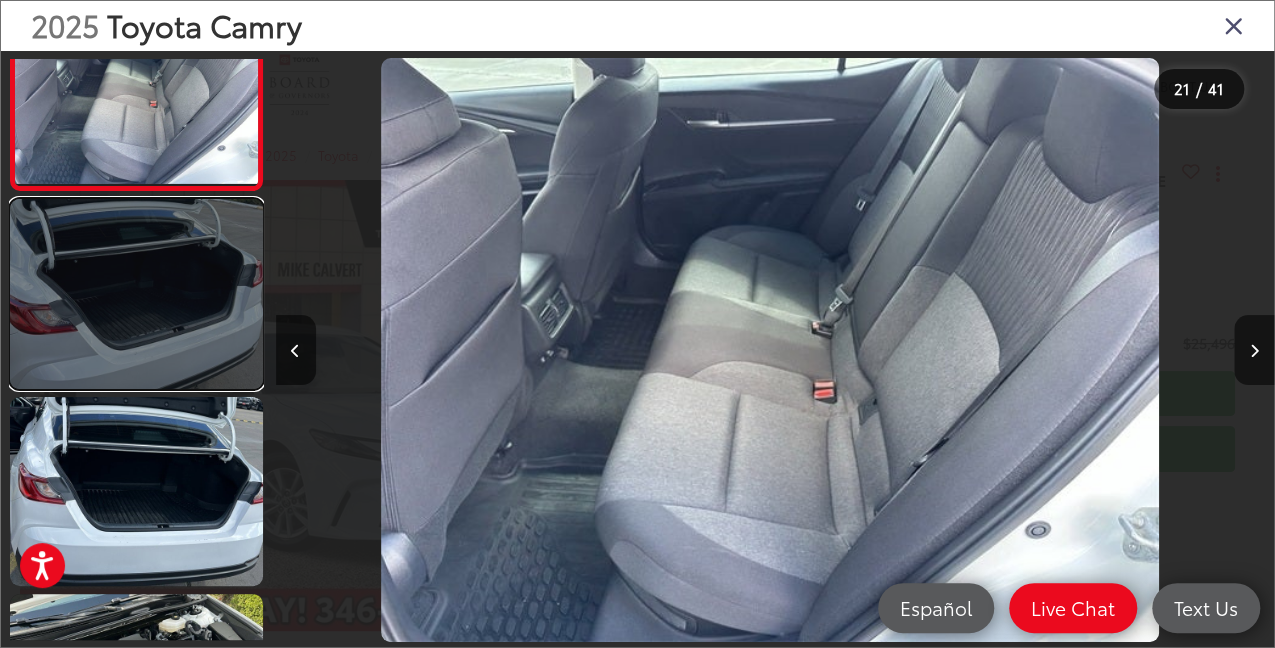click at bounding box center [136, 293] 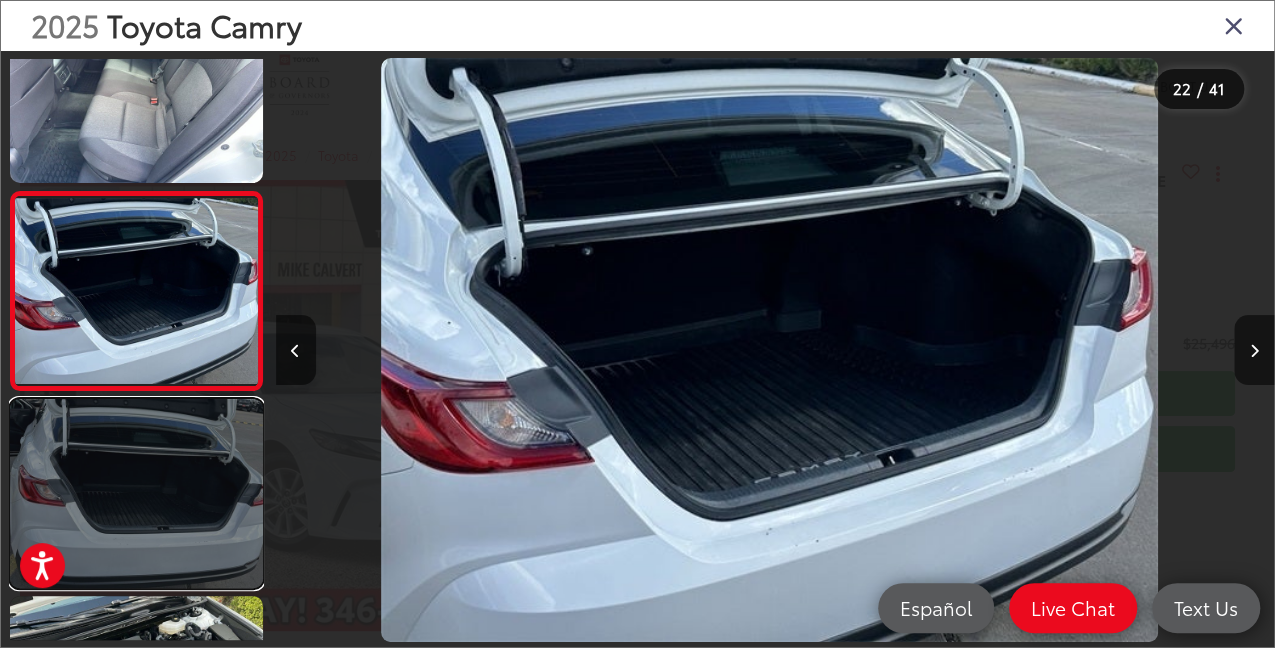click at bounding box center [136, 493] 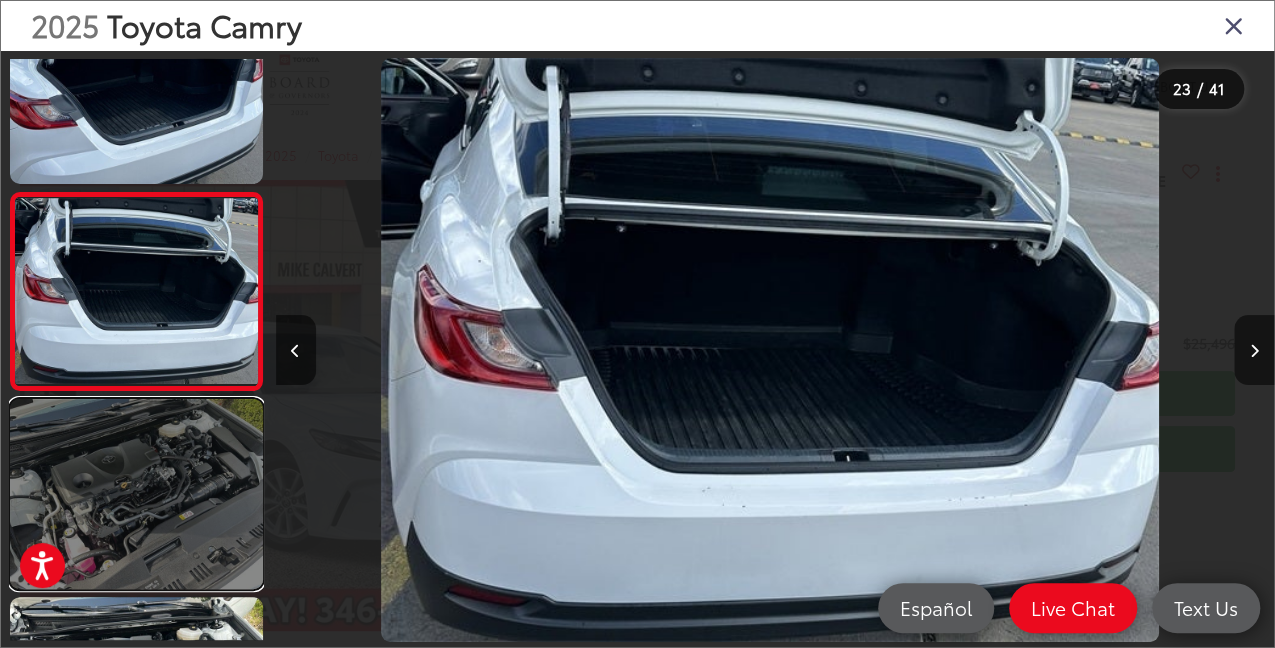 click at bounding box center [136, 493] 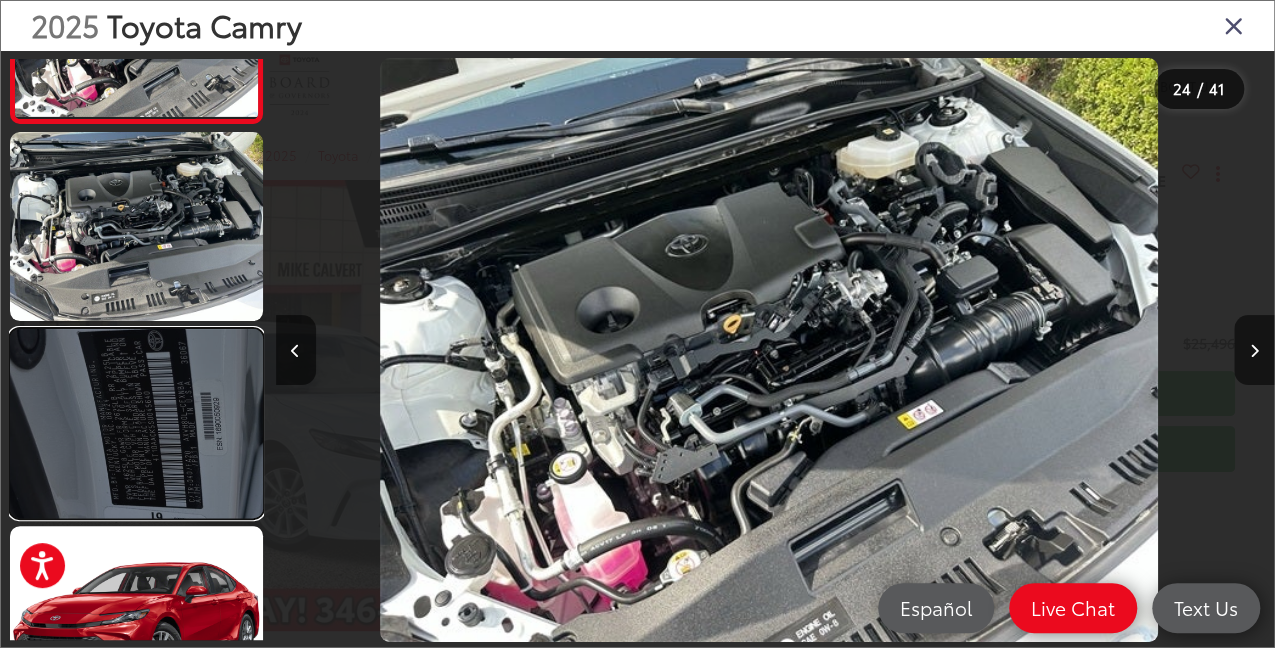 click at bounding box center [136, 423] 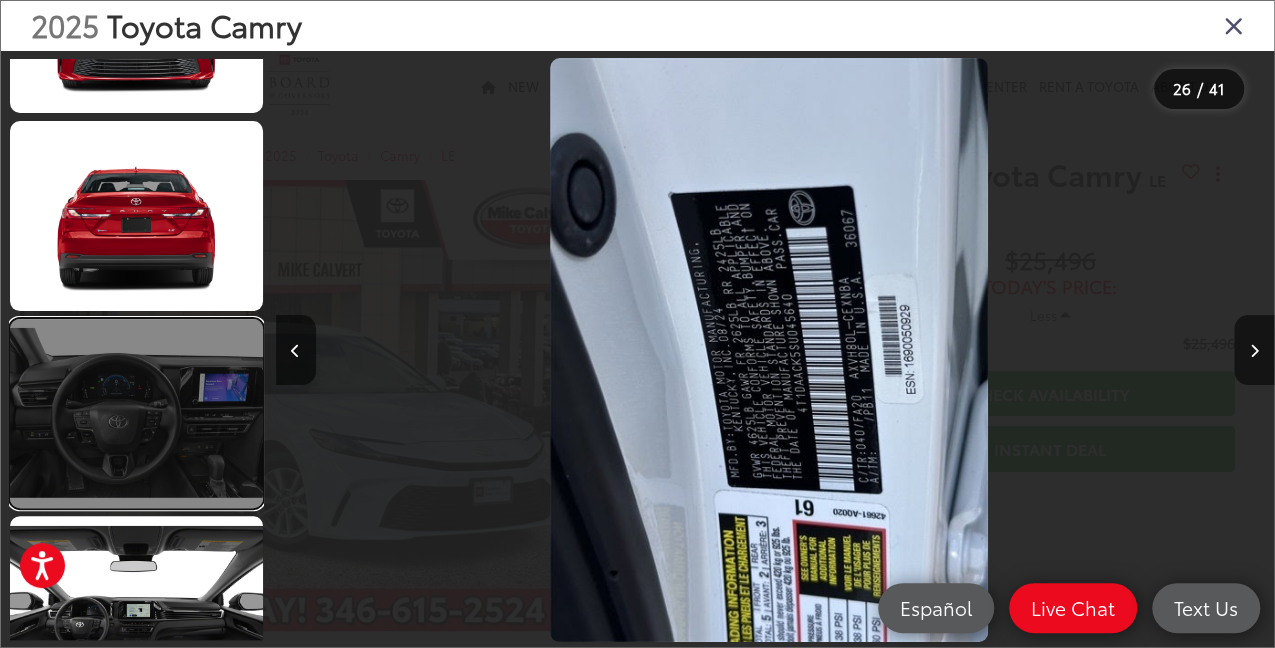 click at bounding box center [136, 413] 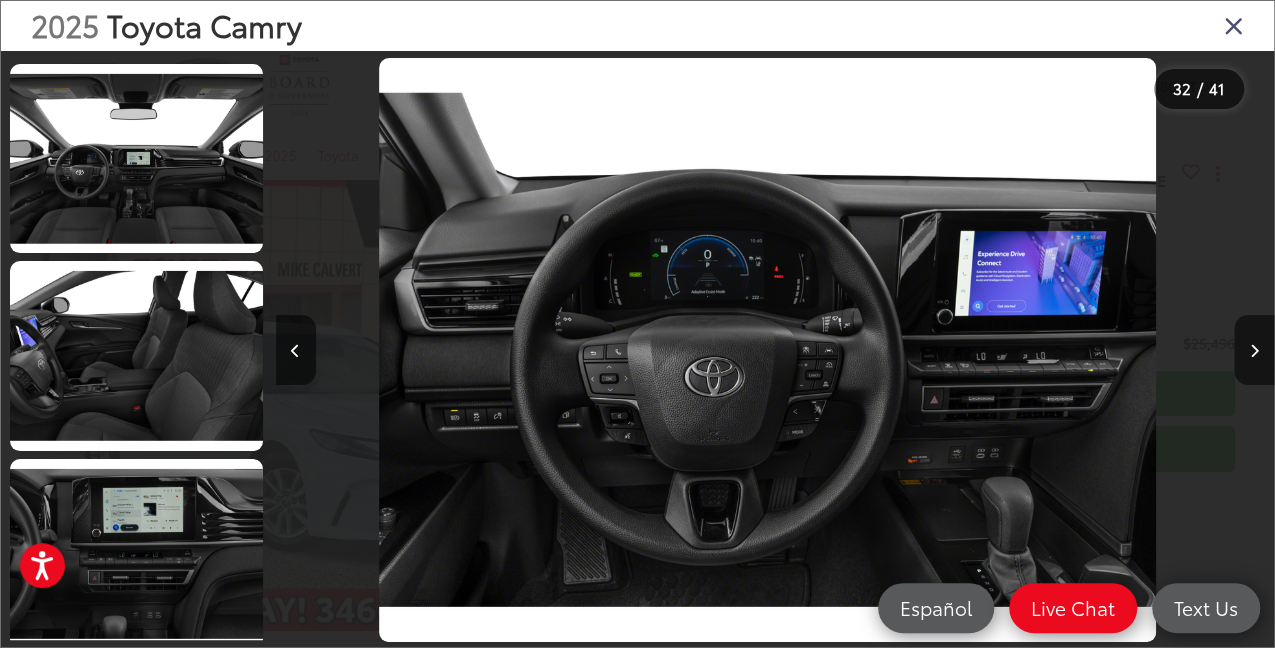 click at bounding box center (1234, 25) 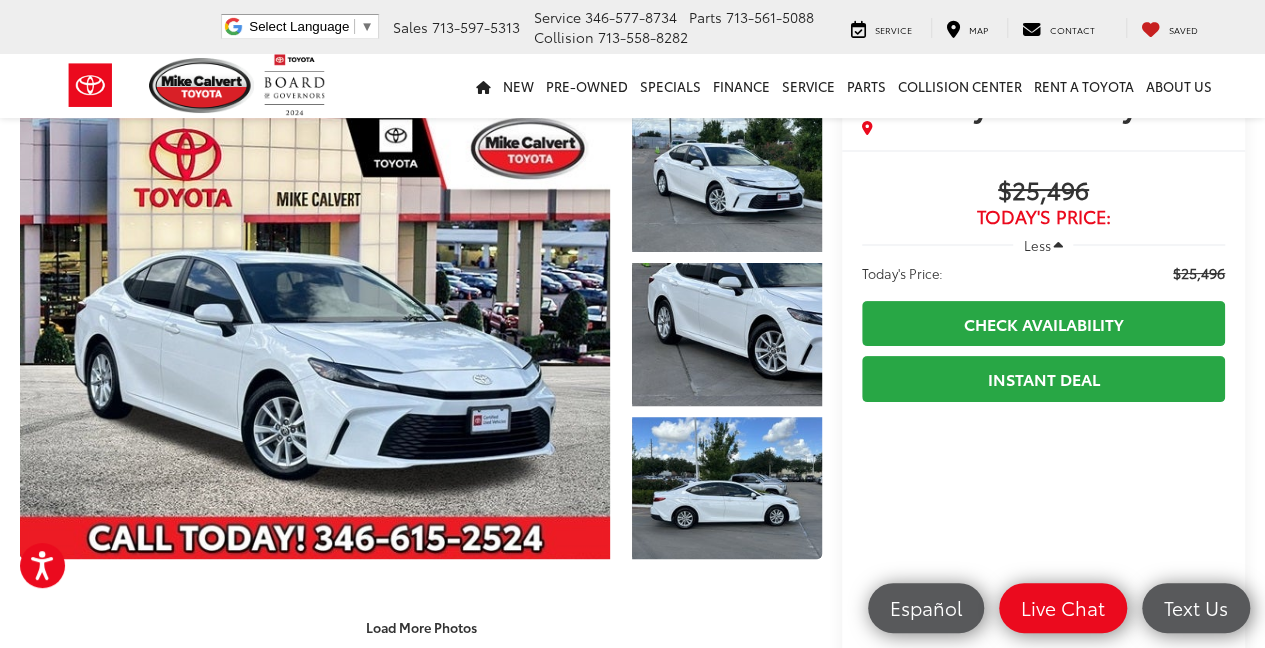 scroll, scrollTop: 0, scrollLeft: 0, axis: both 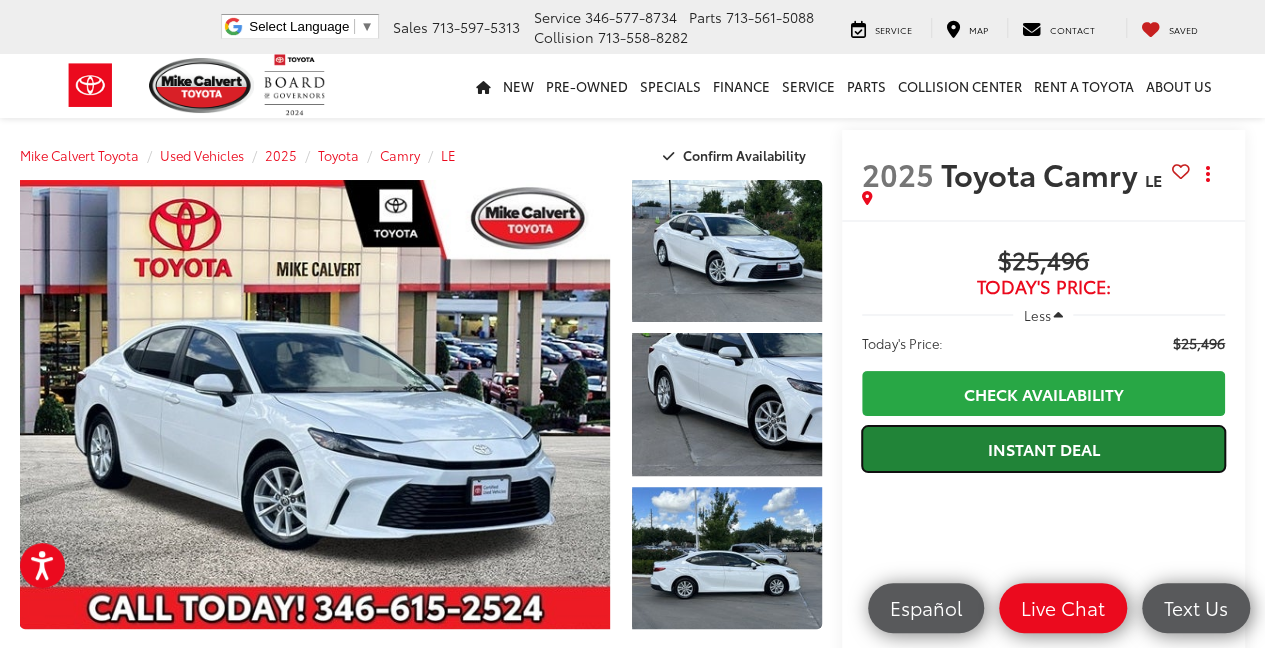 click on "Instant Deal" at bounding box center (1043, 448) 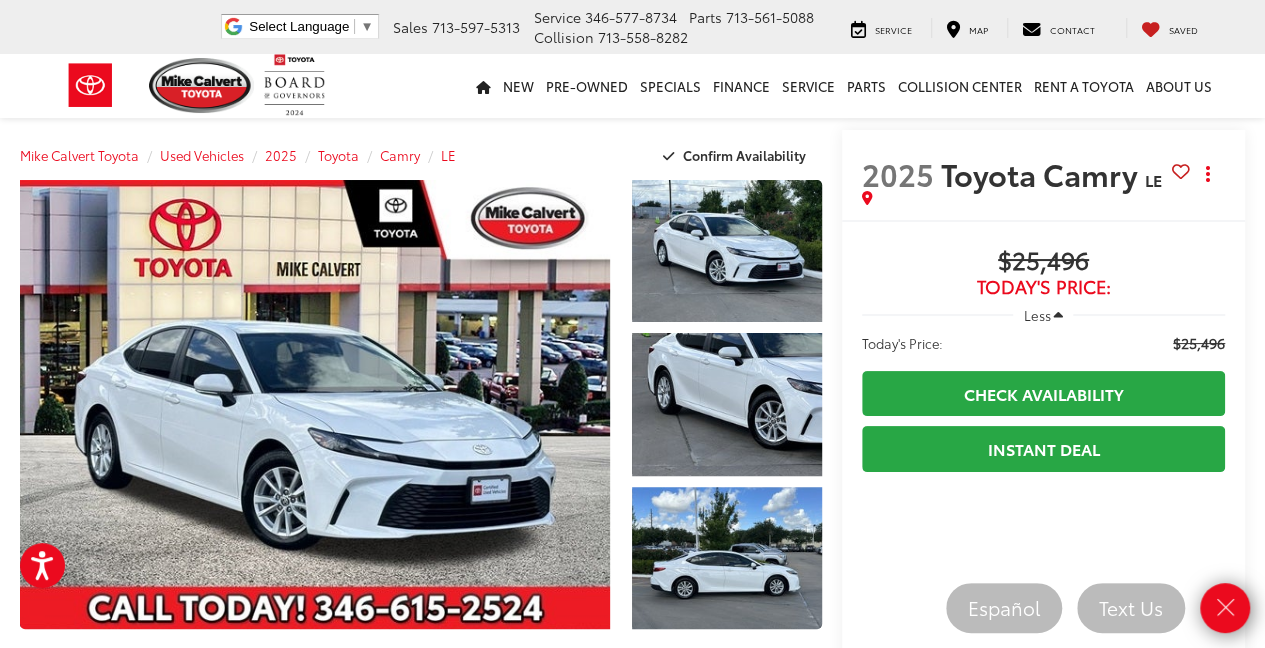 click on "Mike Calvert Toyota
Used Vehicles
2025
Toyota
Camry
LE
Confirm Availability" at bounding box center [421, 155] 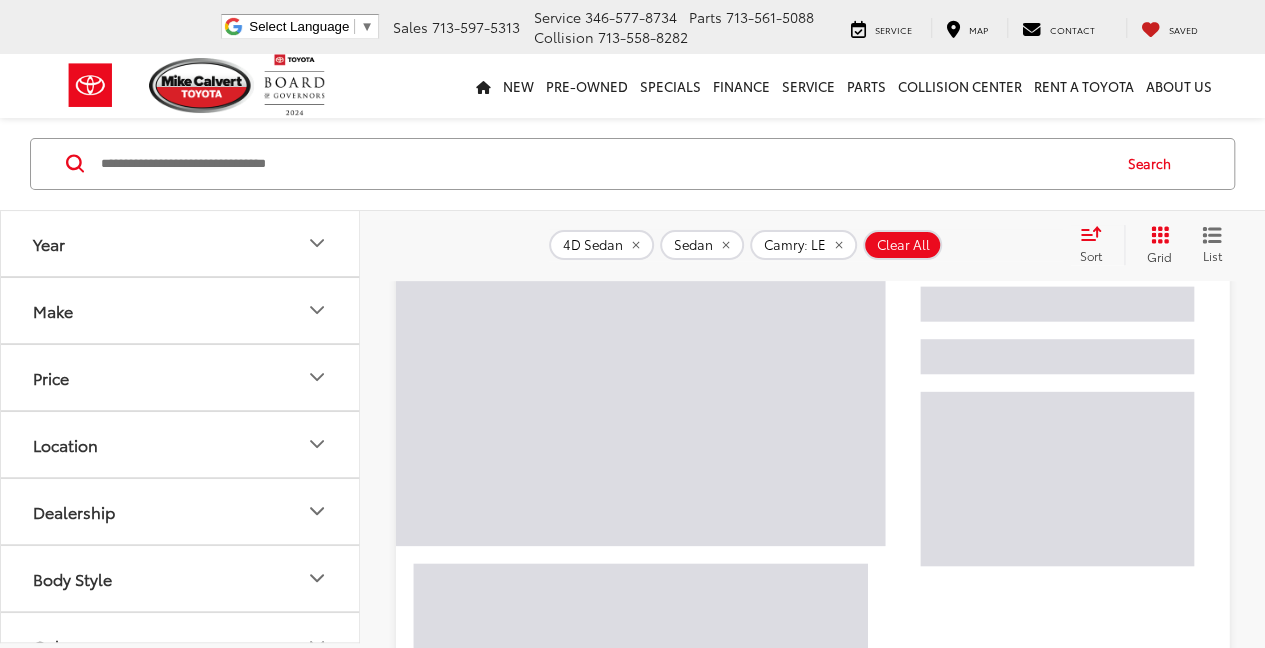 scroll, scrollTop: 0, scrollLeft: 0, axis: both 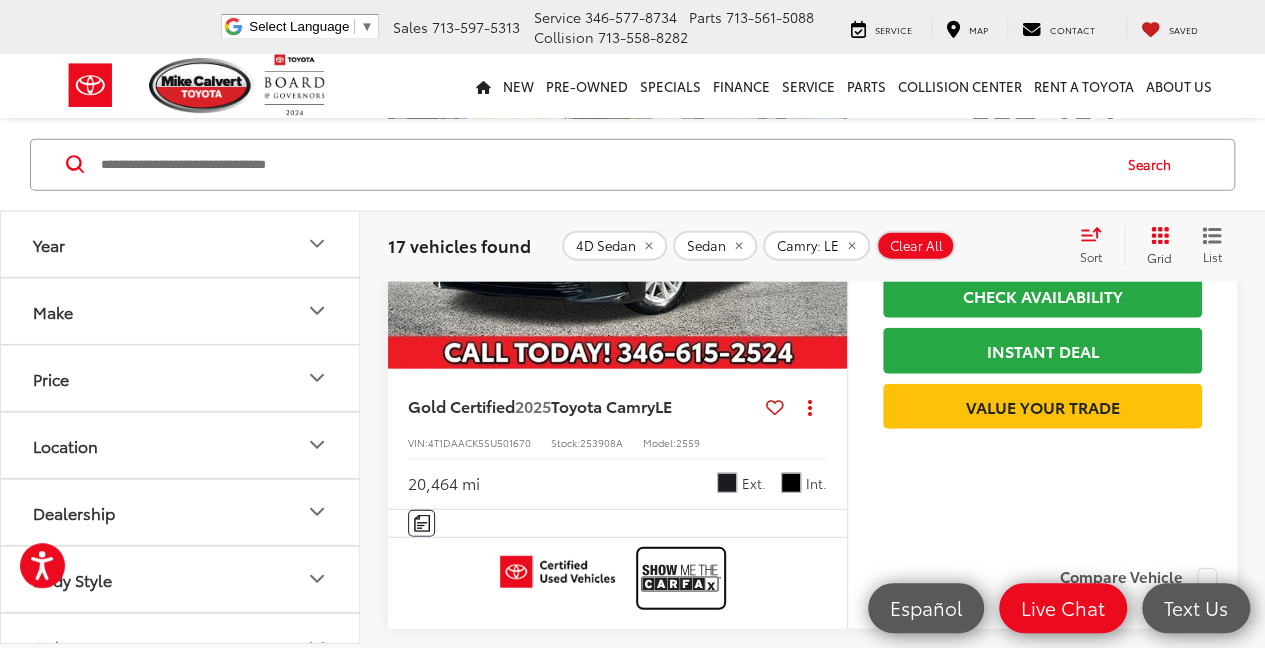 click at bounding box center [681, 578] 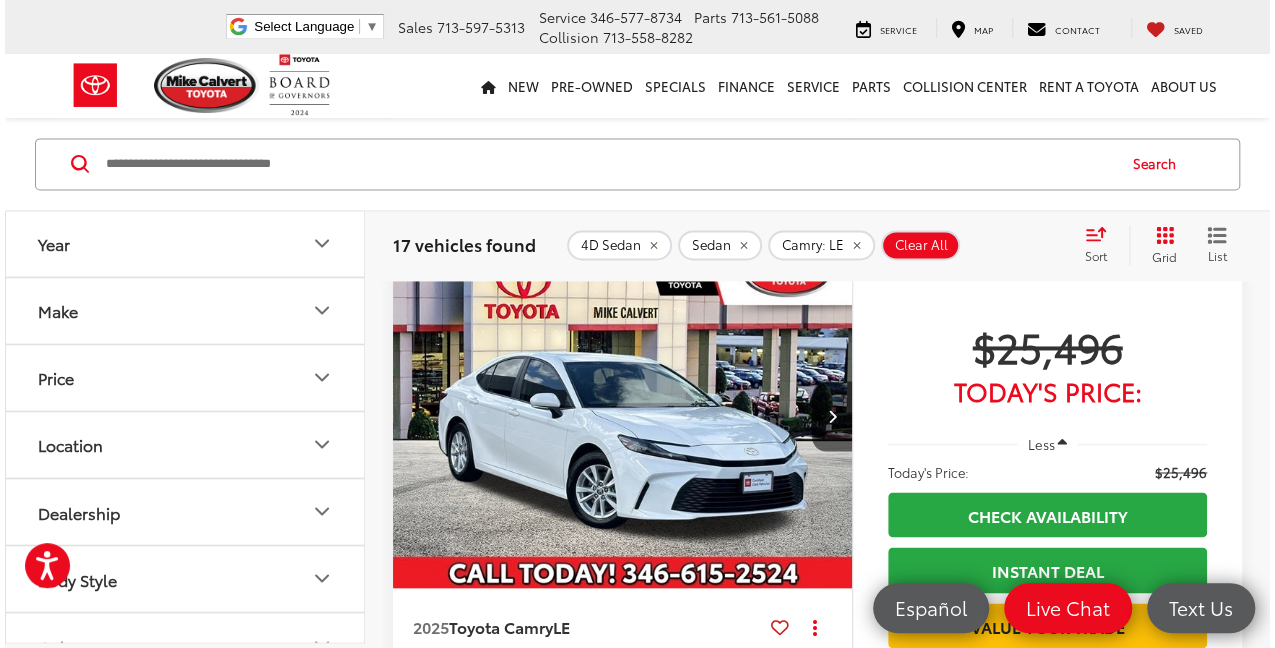scroll, scrollTop: 1400, scrollLeft: 0, axis: vertical 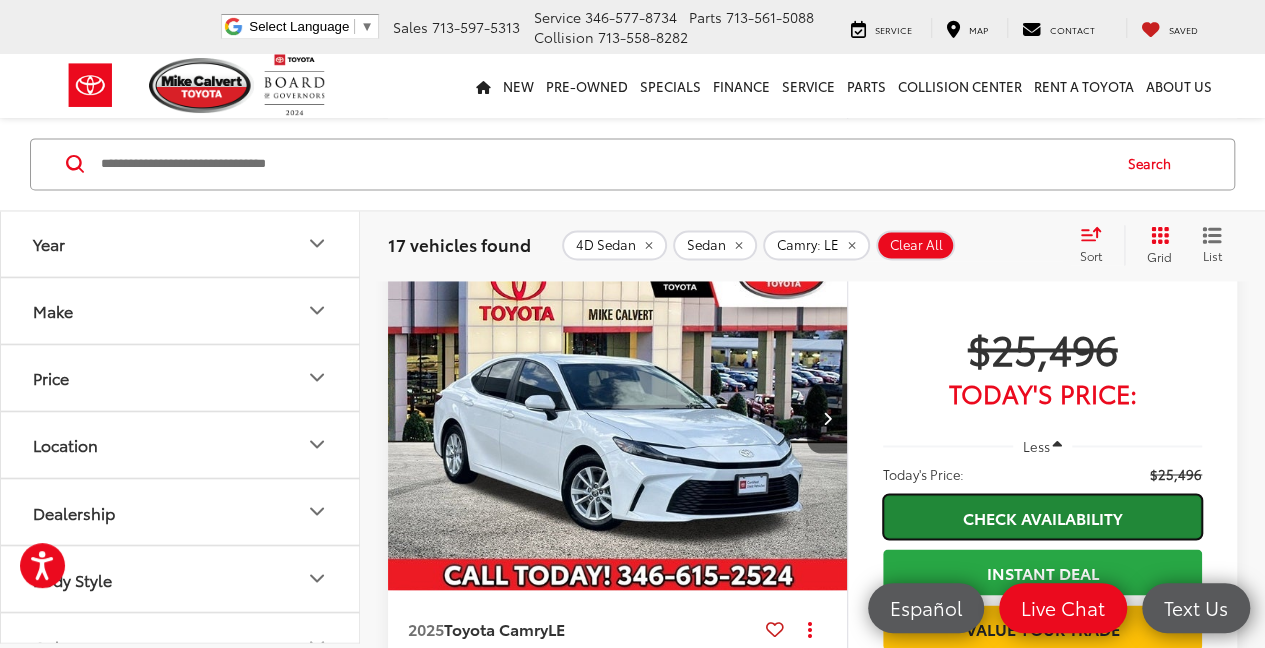 click on "Check Availability" at bounding box center [1042, 516] 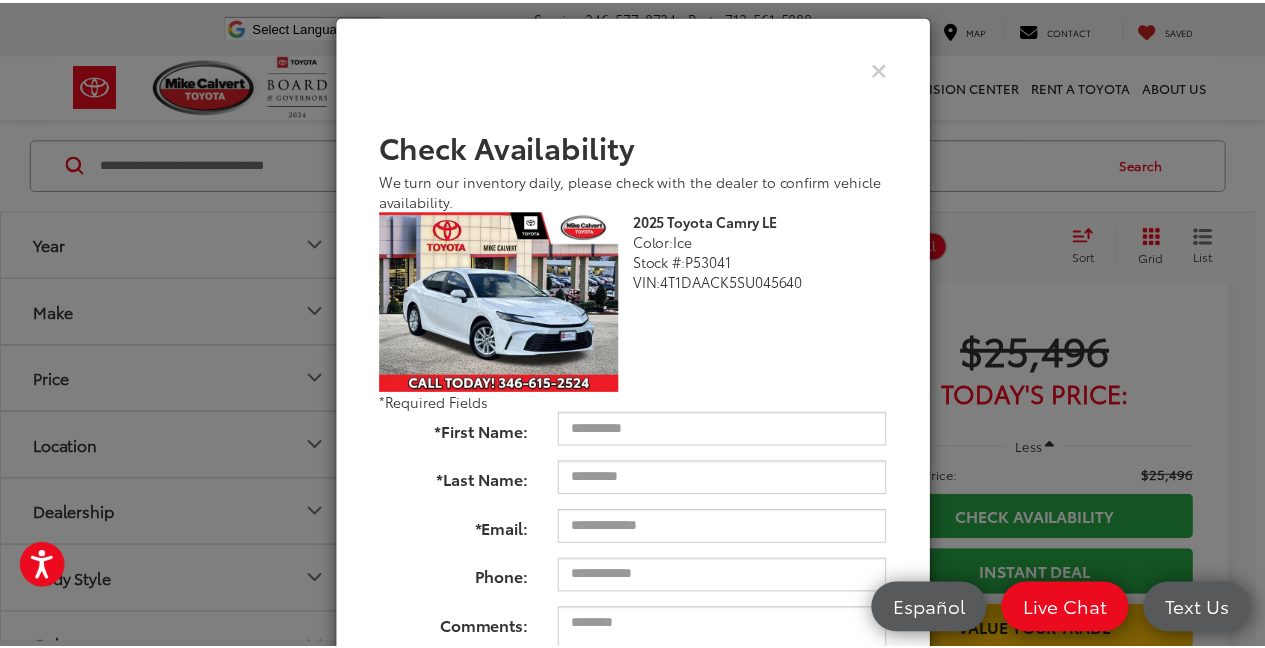 scroll, scrollTop: 0, scrollLeft: 0, axis: both 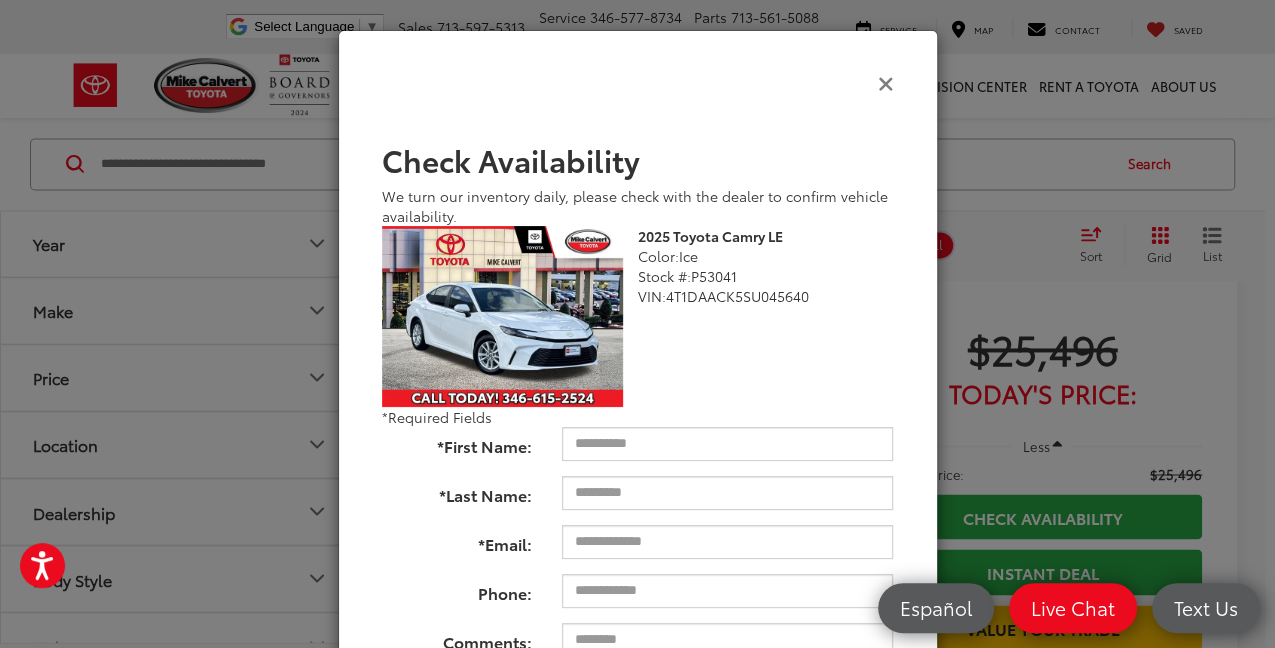 click at bounding box center (886, 82) 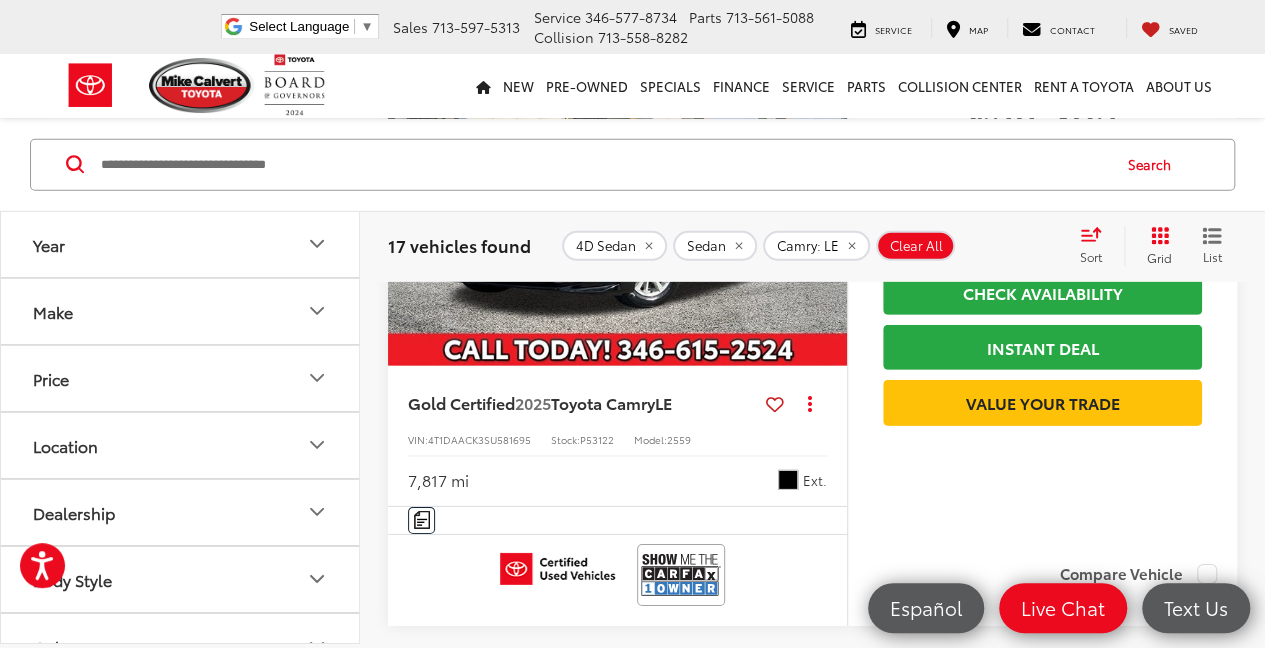 scroll, scrollTop: 3066, scrollLeft: 0, axis: vertical 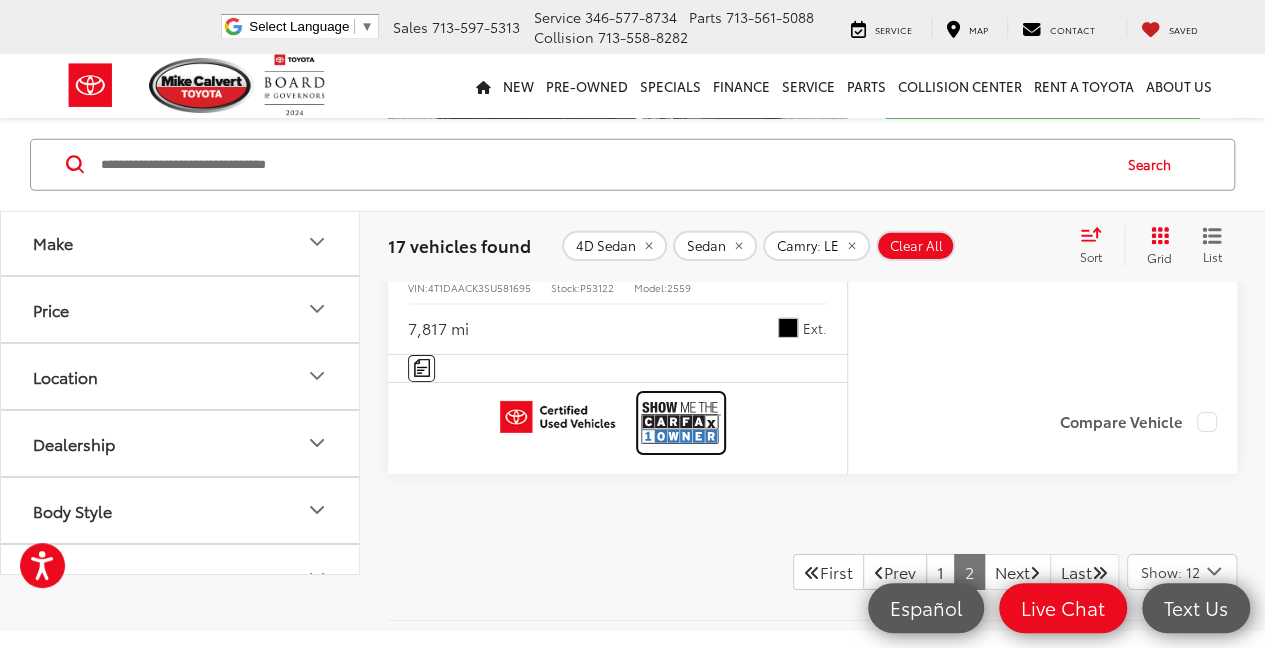 click at bounding box center [681, 422] 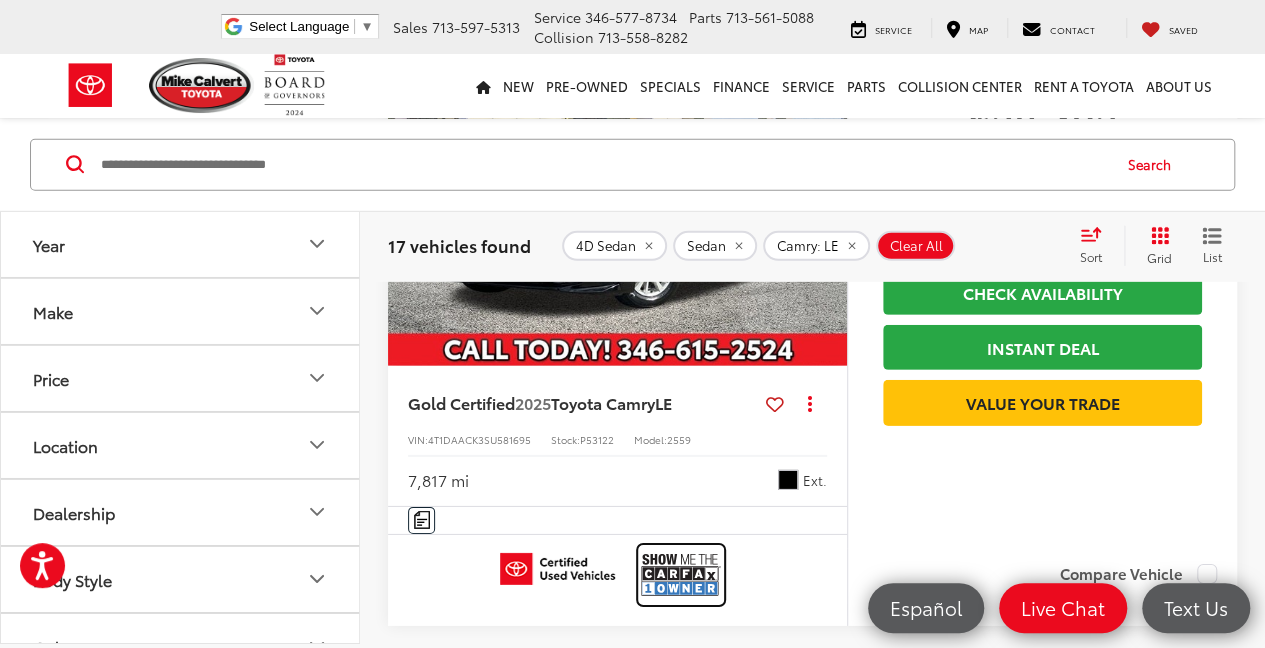 scroll, scrollTop: 2666, scrollLeft: 0, axis: vertical 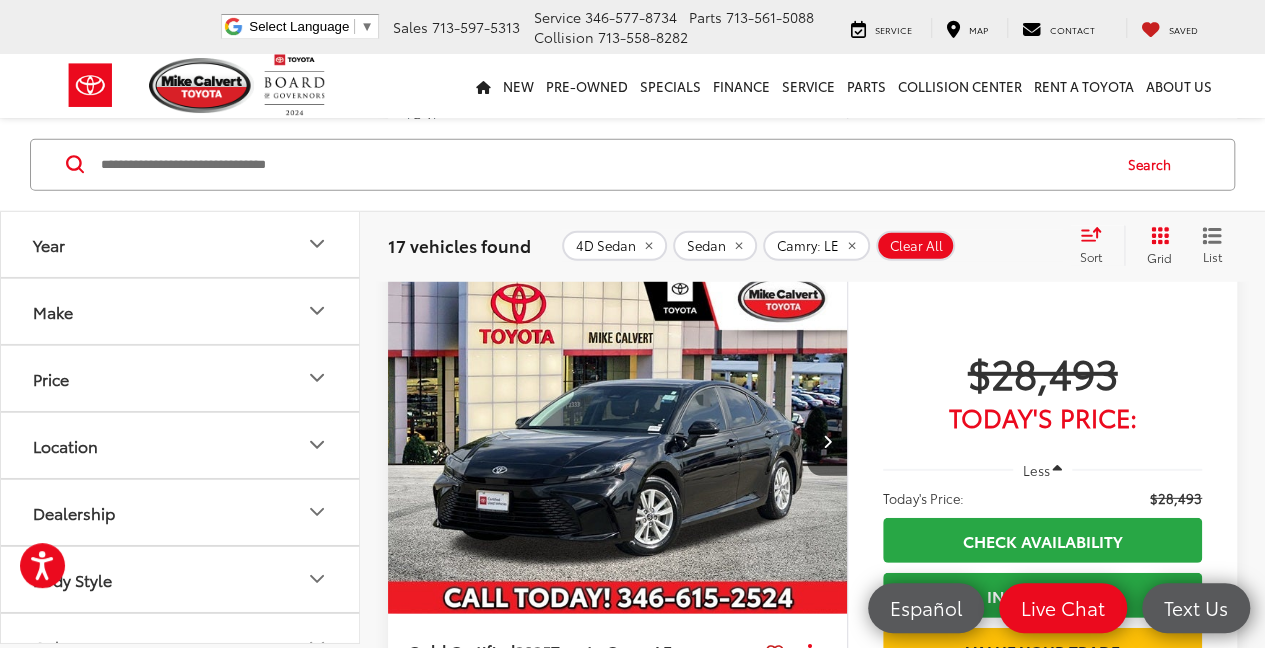 click at bounding box center [618, 442] 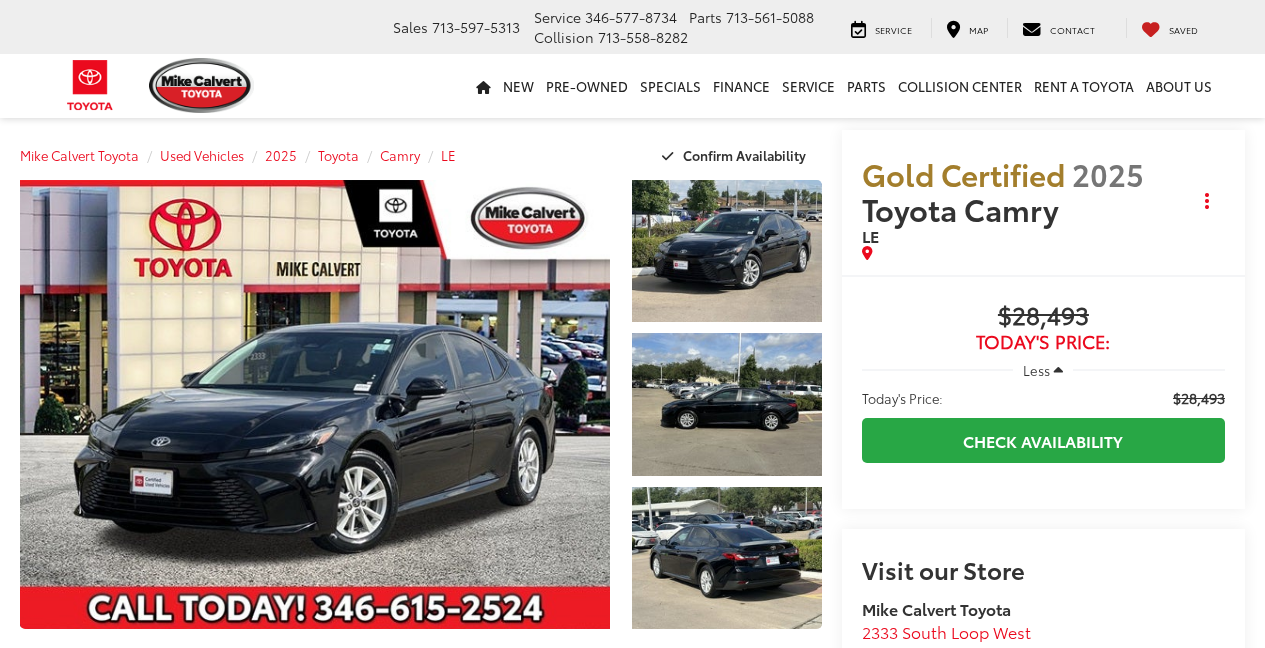 scroll, scrollTop: 0, scrollLeft: 0, axis: both 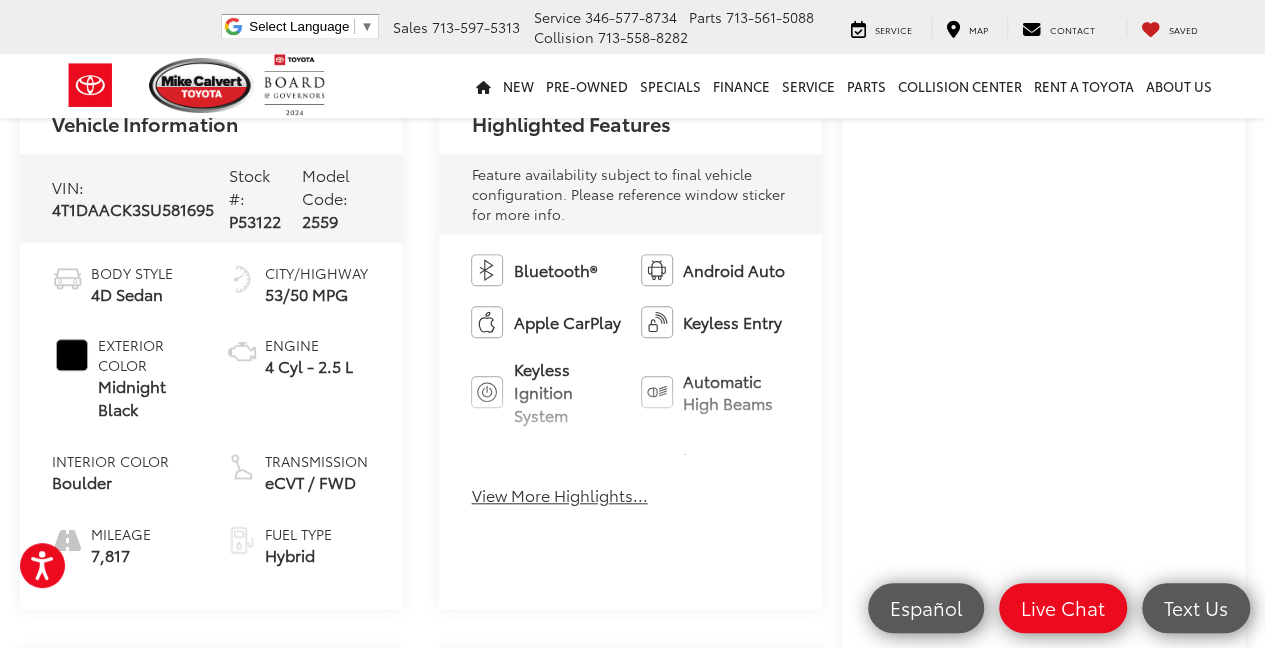 click on "View More Highlights..." at bounding box center (559, 495) 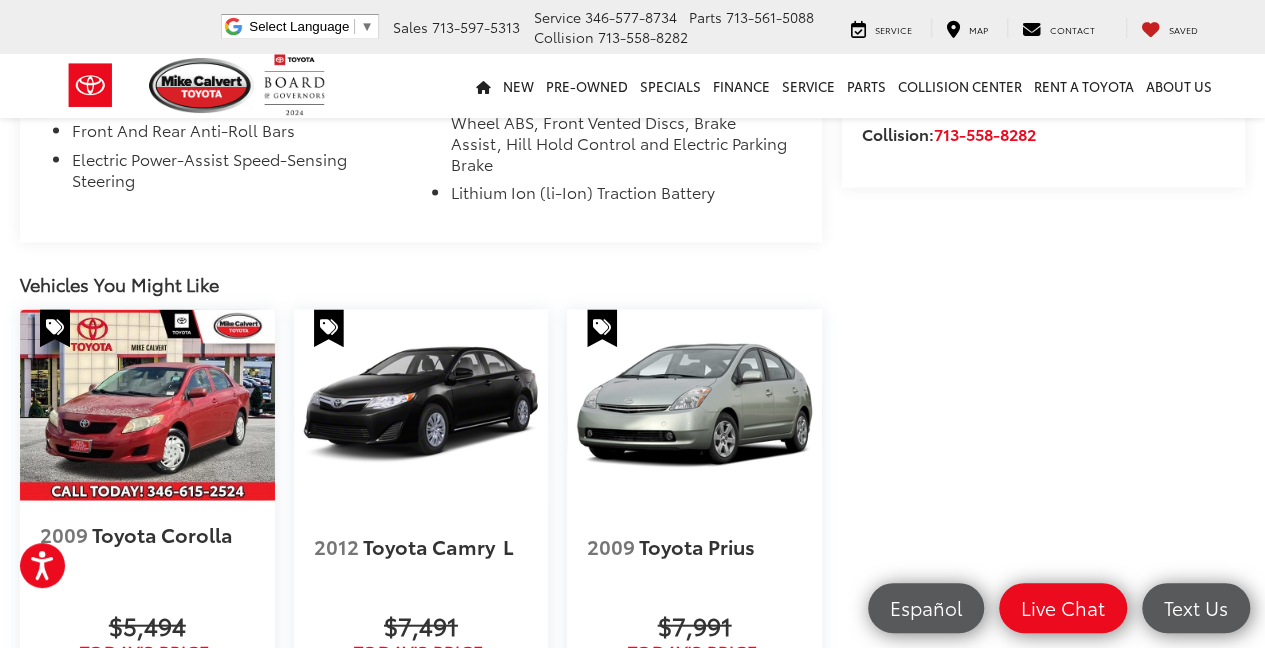 scroll, scrollTop: 1666, scrollLeft: 0, axis: vertical 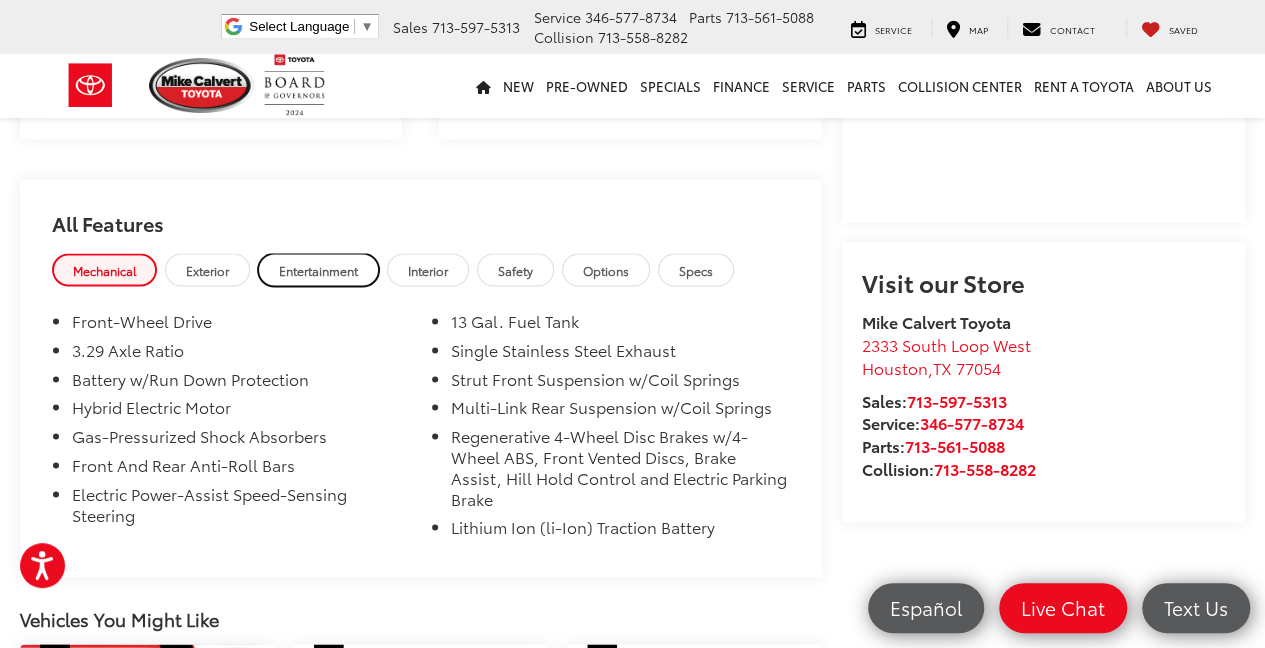 click on "Entertainment" at bounding box center (318, 269) 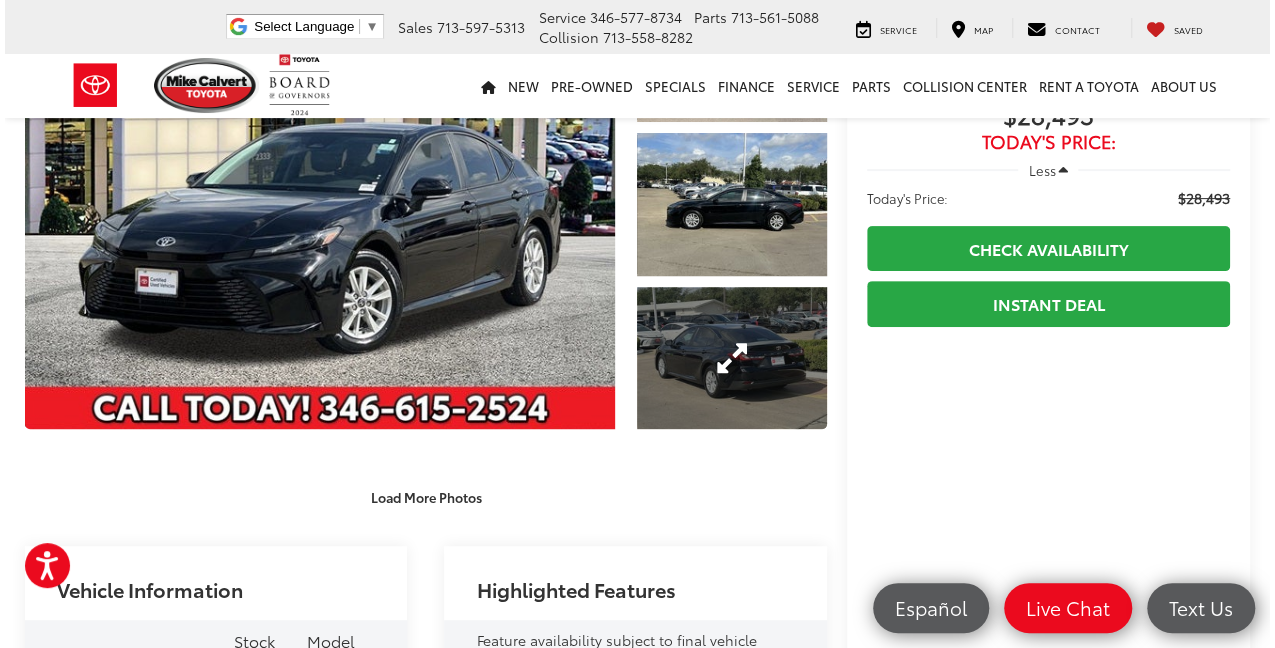 scroll, scrollTop: 0, scrollLeft: 0, axis: both 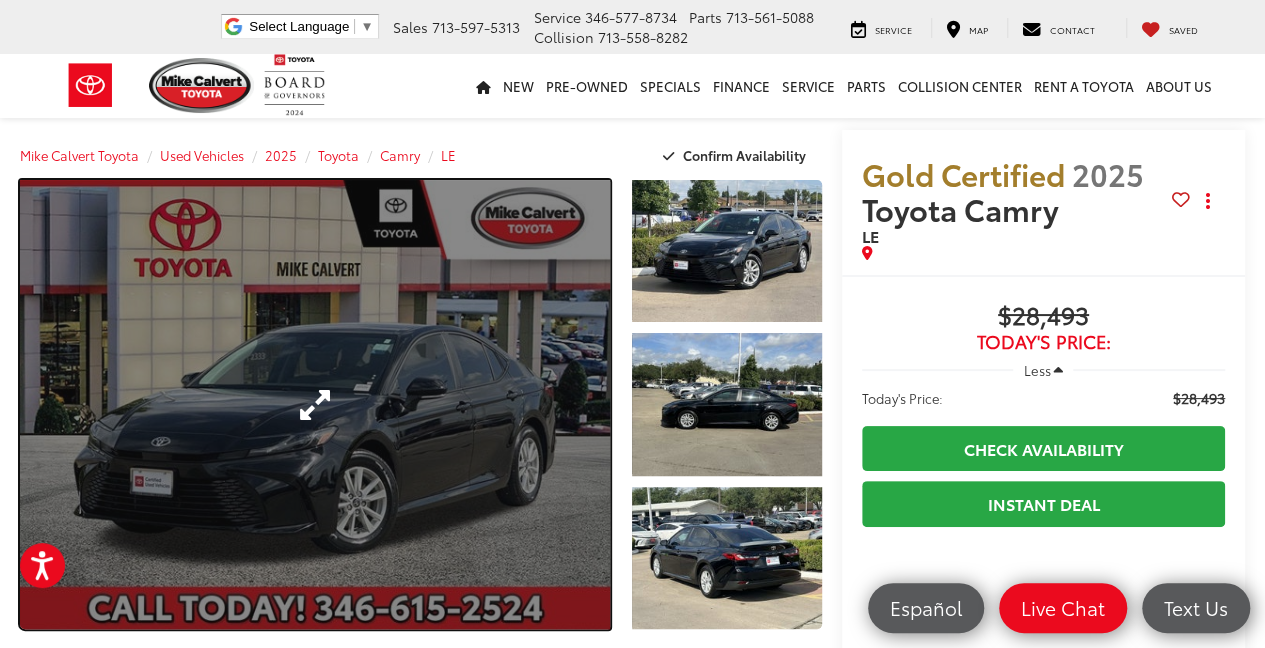 click at bounding box center [315, 404] 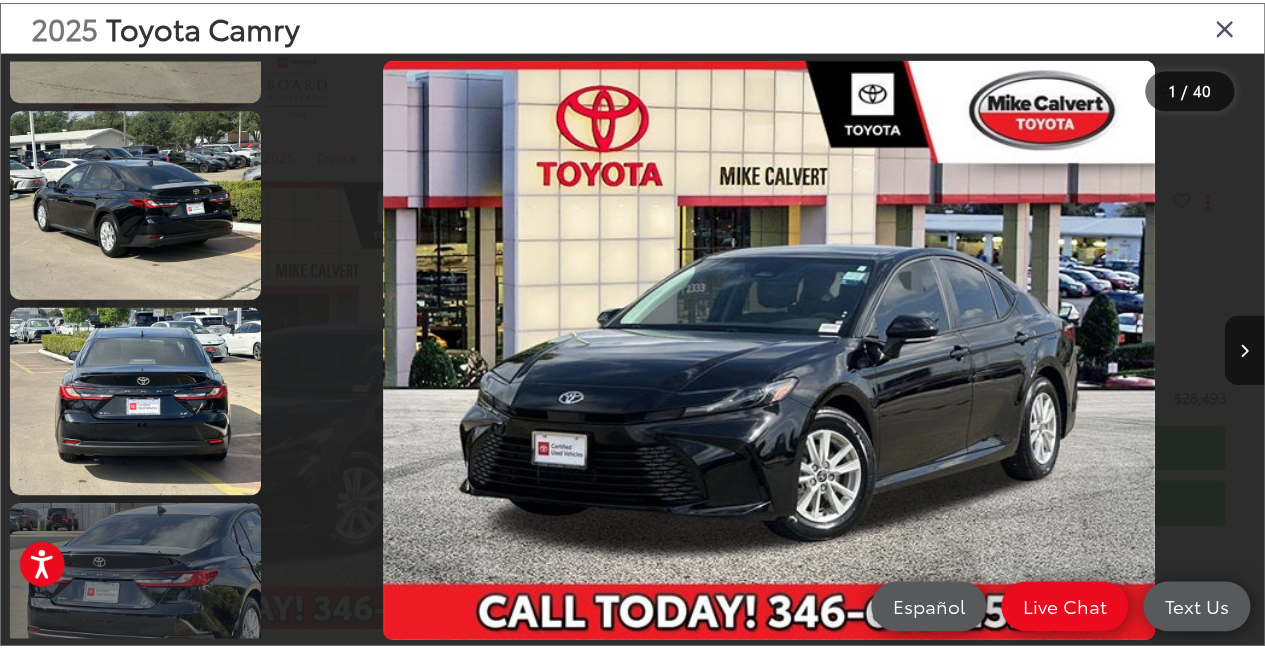 scroll, scrollTop: 333, scrollLeft: 0, axis: vertical 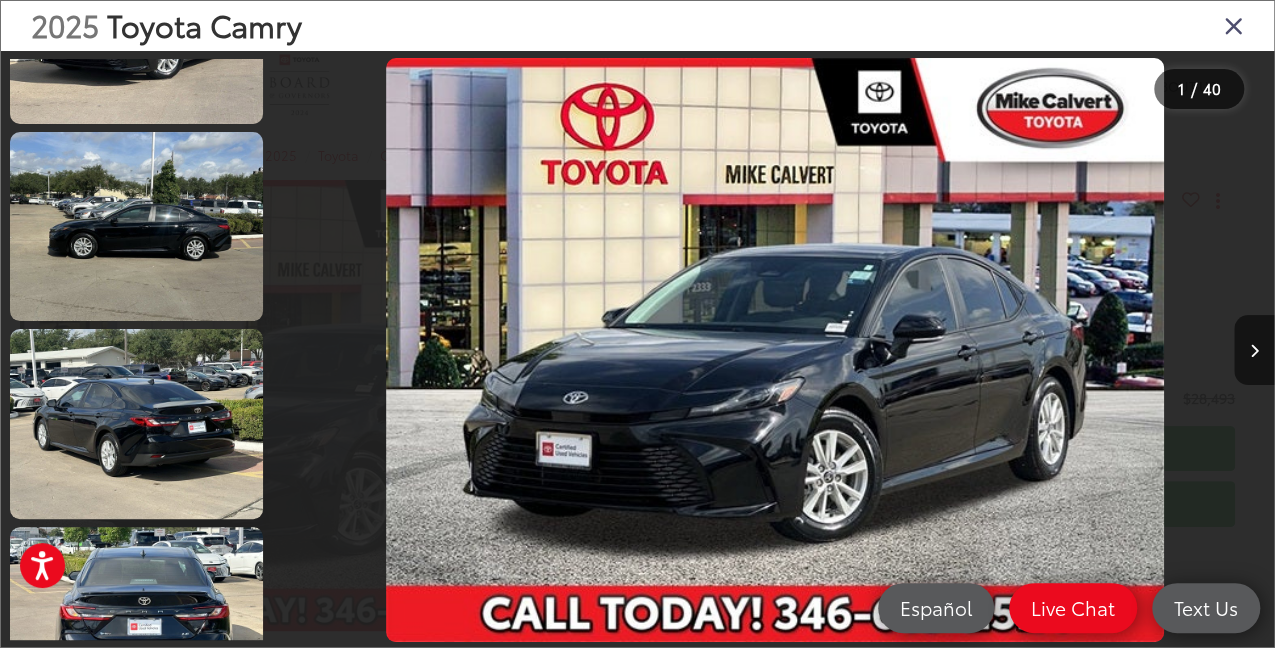 click at bounding box center (1234, 25) 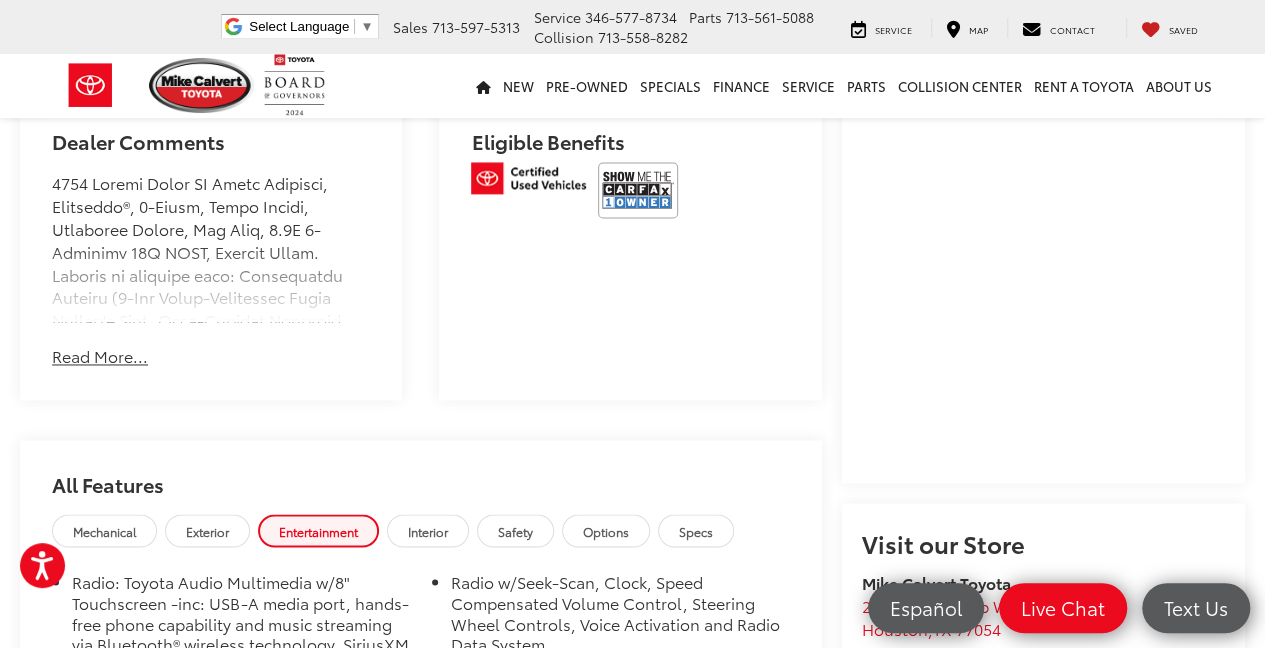 scroll, scrollTop: 1533, scrollLeft: 0, axis: vertical 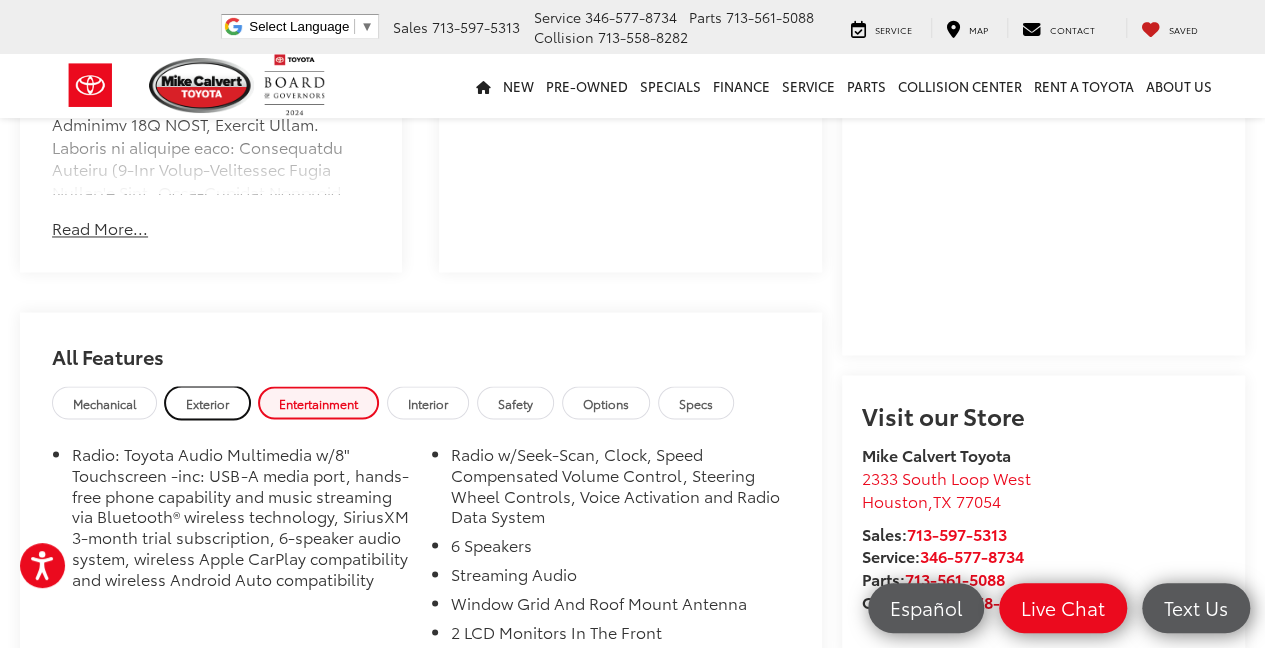 click on "Exterior" at bounding box center [207, 402] 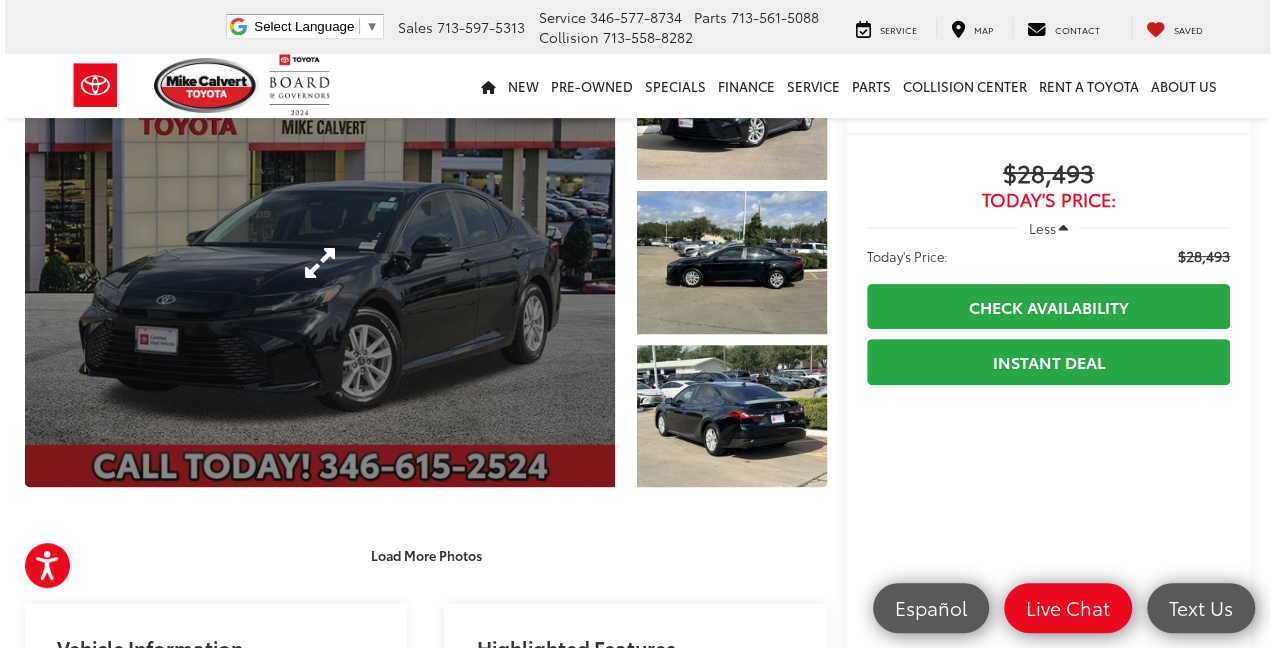 scroll, scrollTop: 133, scrollLeft: 0, axis: vertical 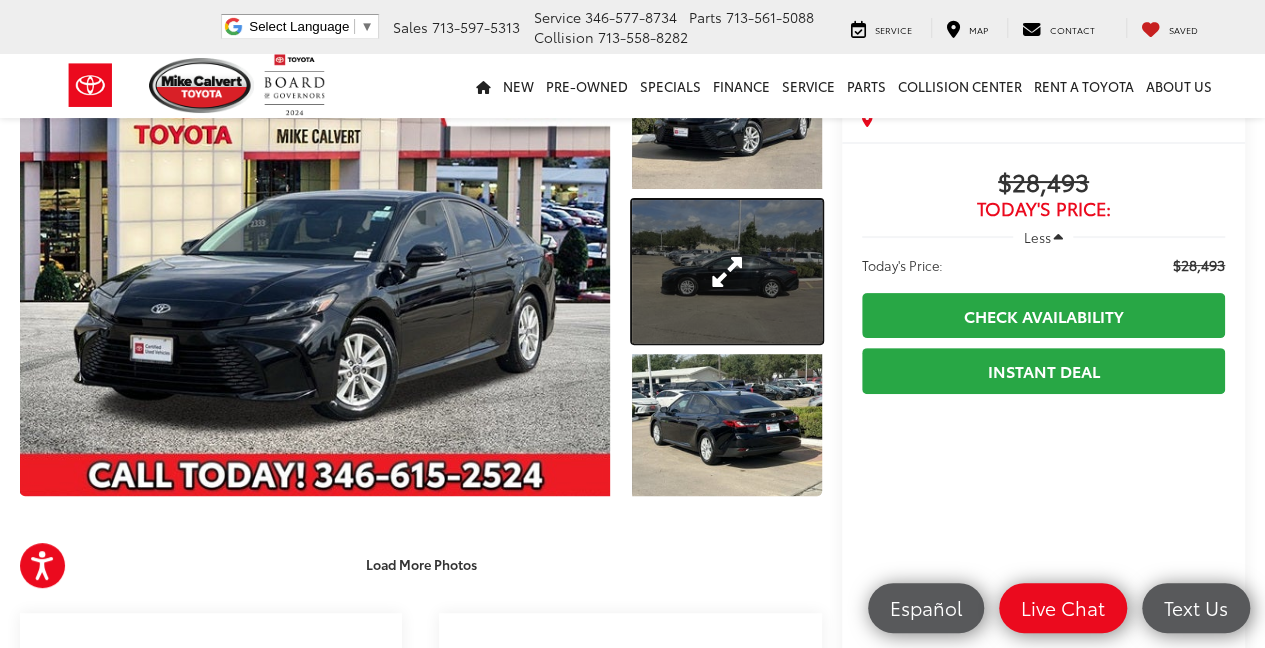 click at bounding box center [727, 271] 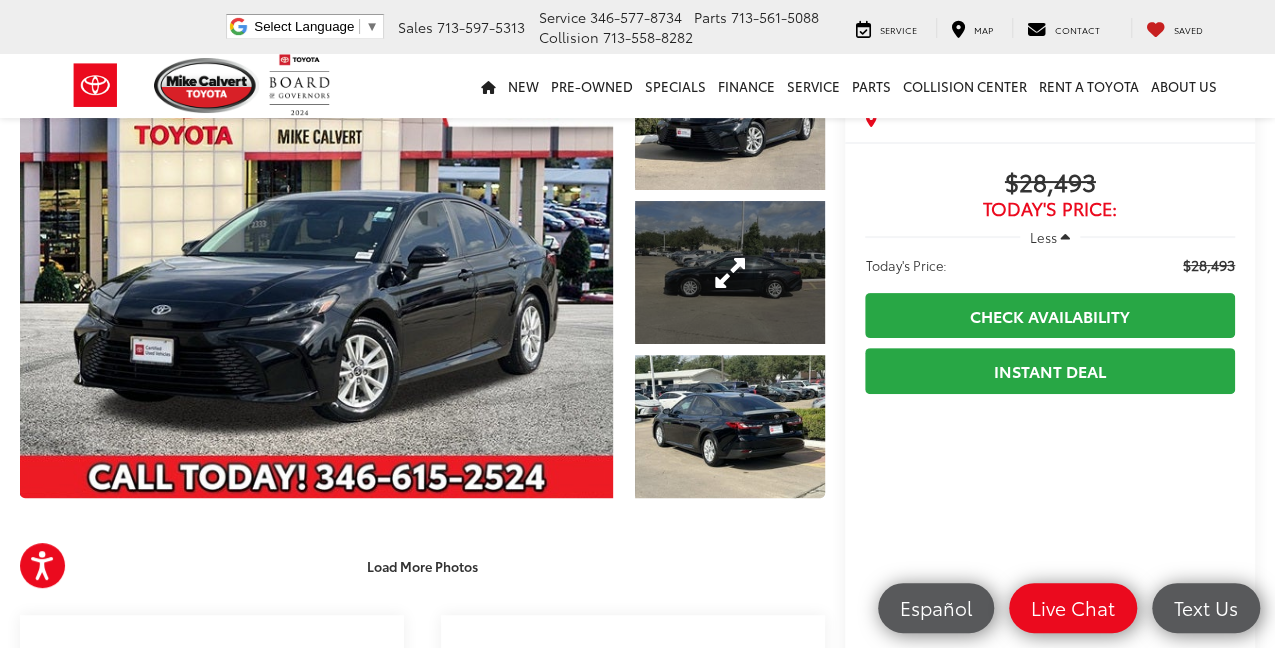 scroll, scrollTop: 0, scrollLeft: 66, axis: horizontal 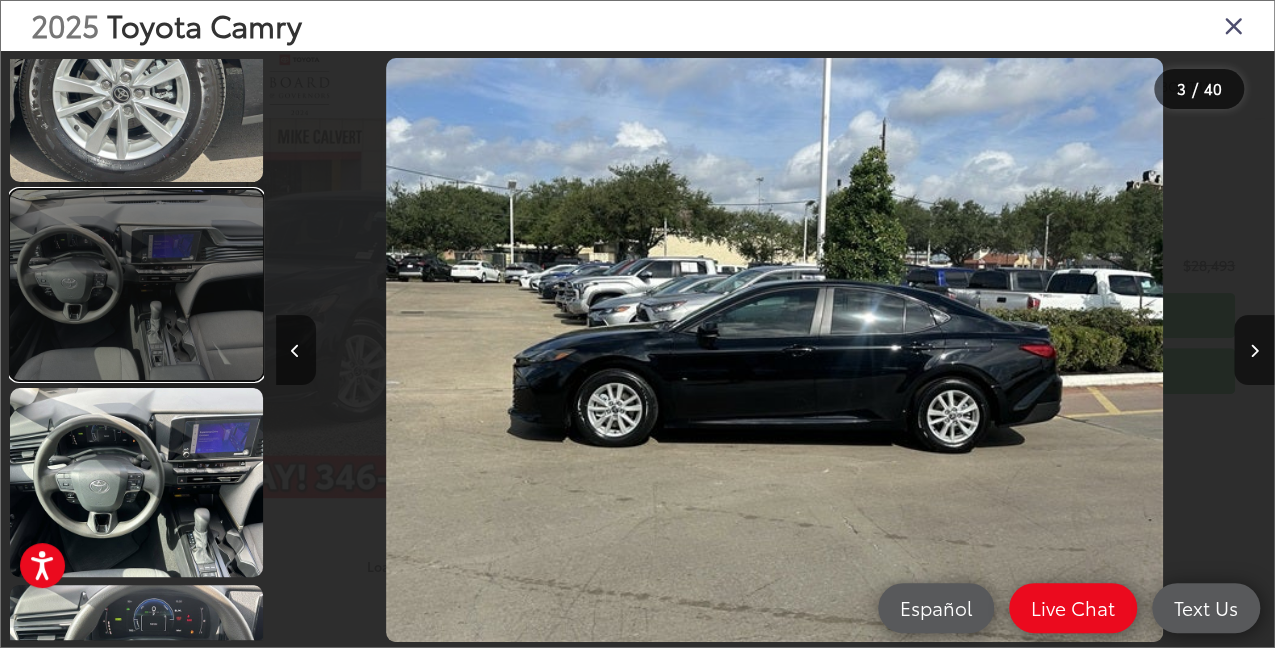 click at bounding box center (136, 284) 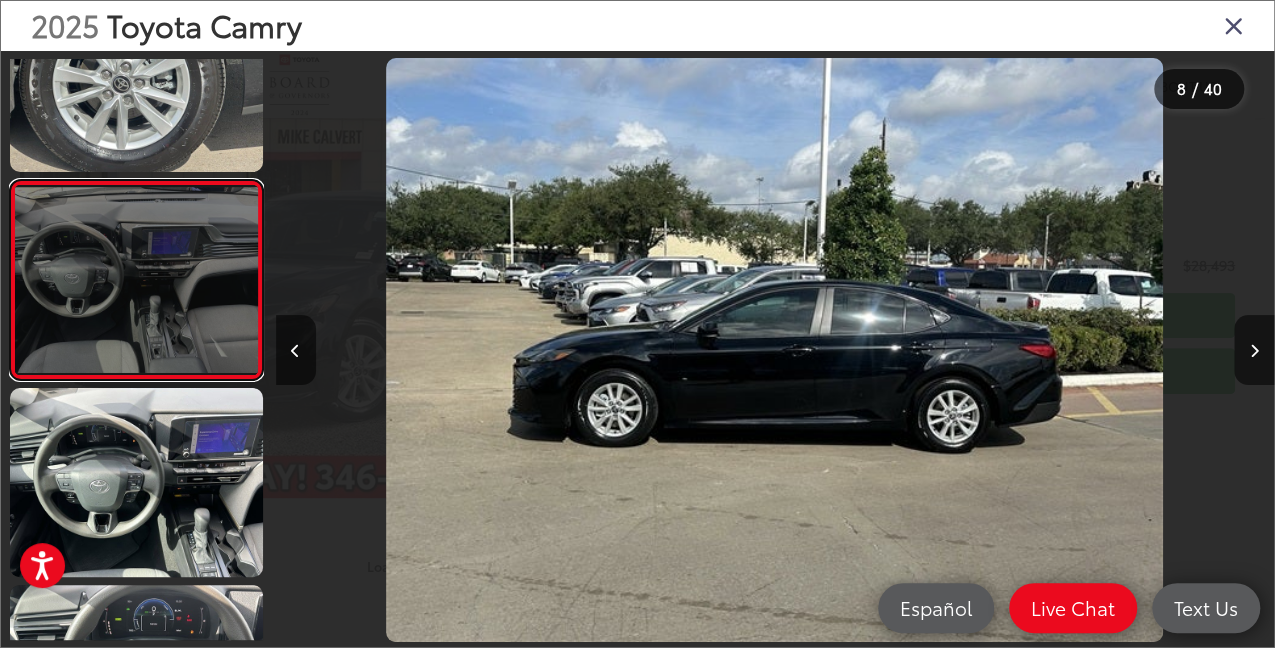 scroll, scrollTop: 1250, scrollLeft: 0, axis: vertical 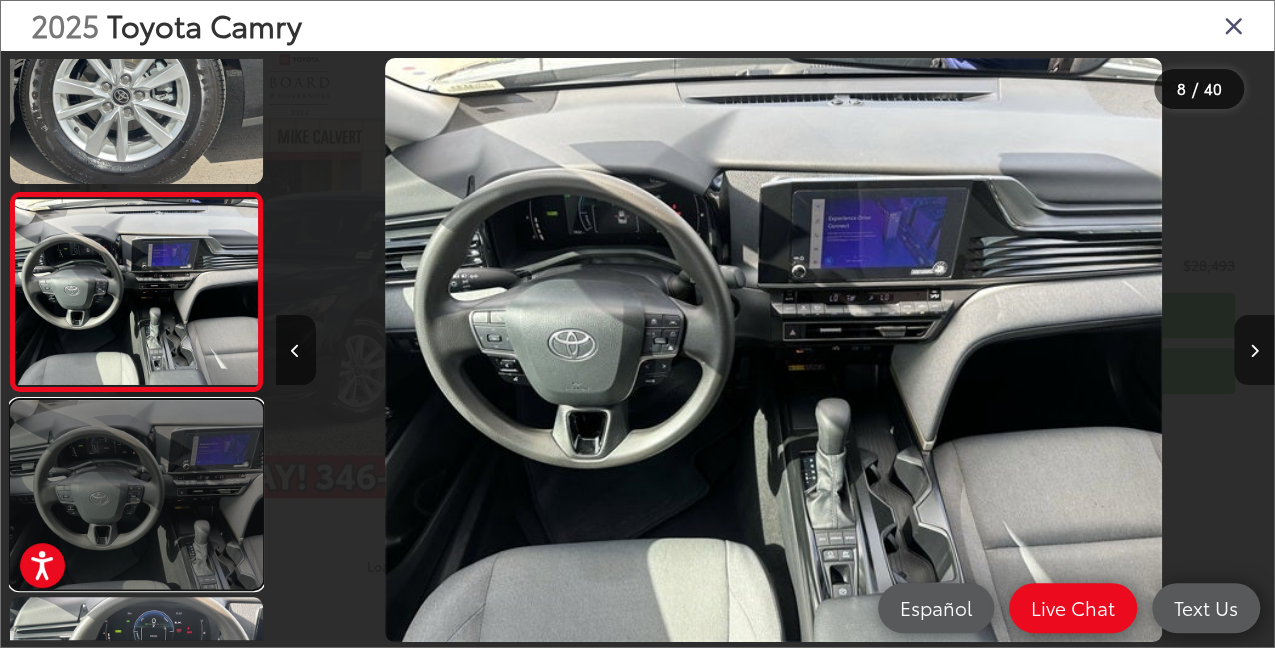 click at bounding box center [136, 494] 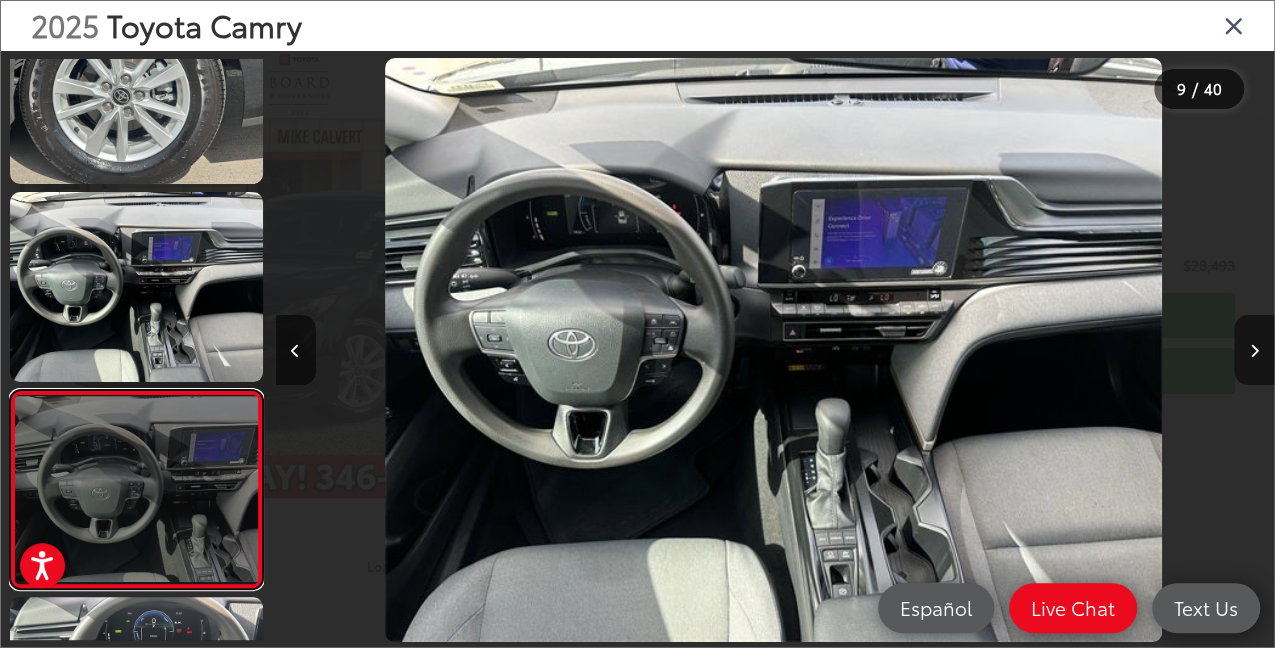 scroll, scrollTop: 0, scrollLeft: 7030, axis: horizontal 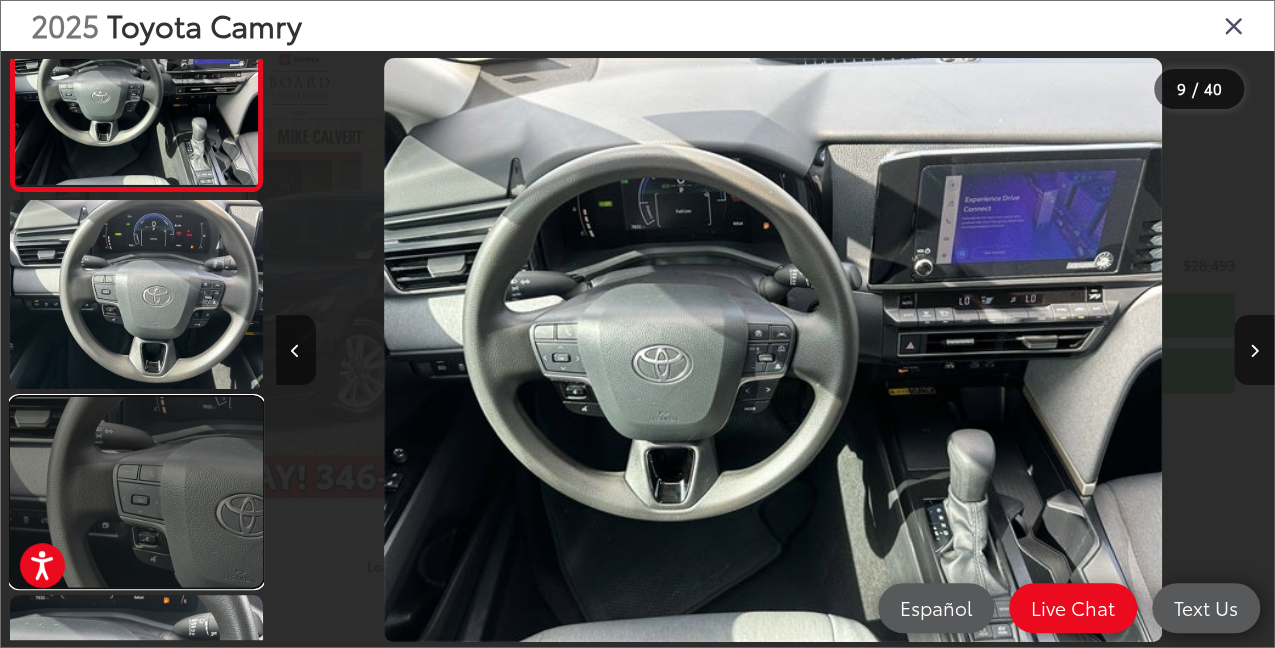 click at bounding box center [136, 491] 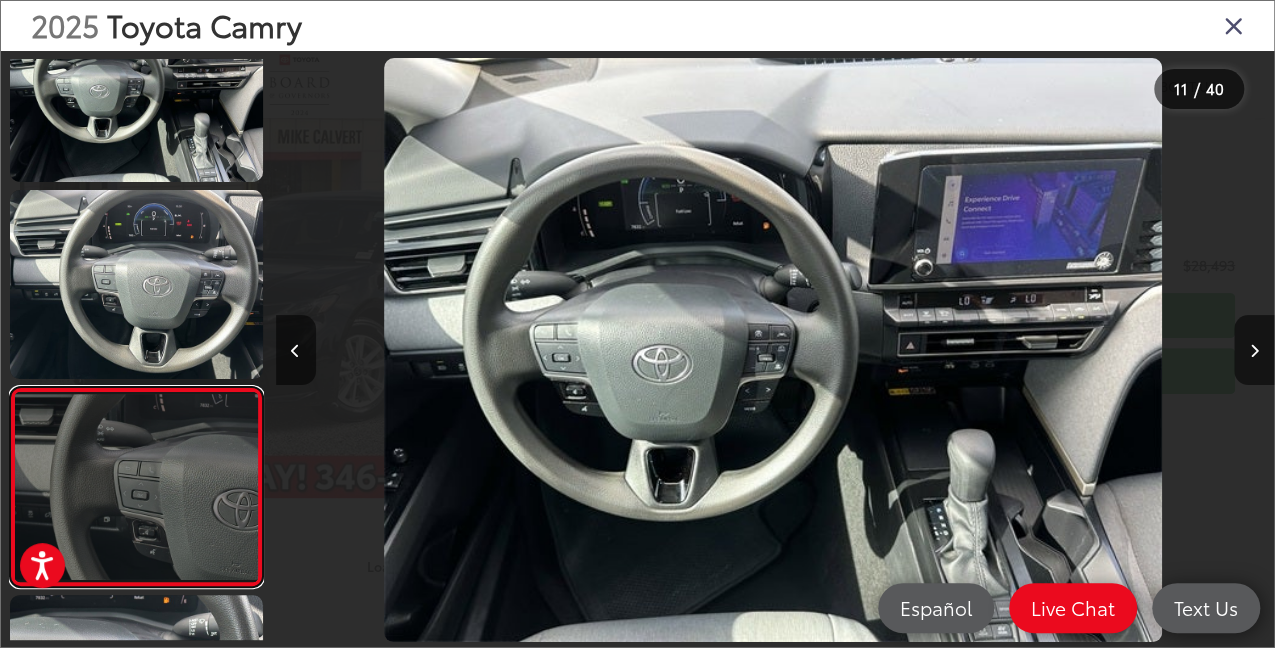 scroll, scrollTop: 1784, scrollLeft: 0, axis: vertical 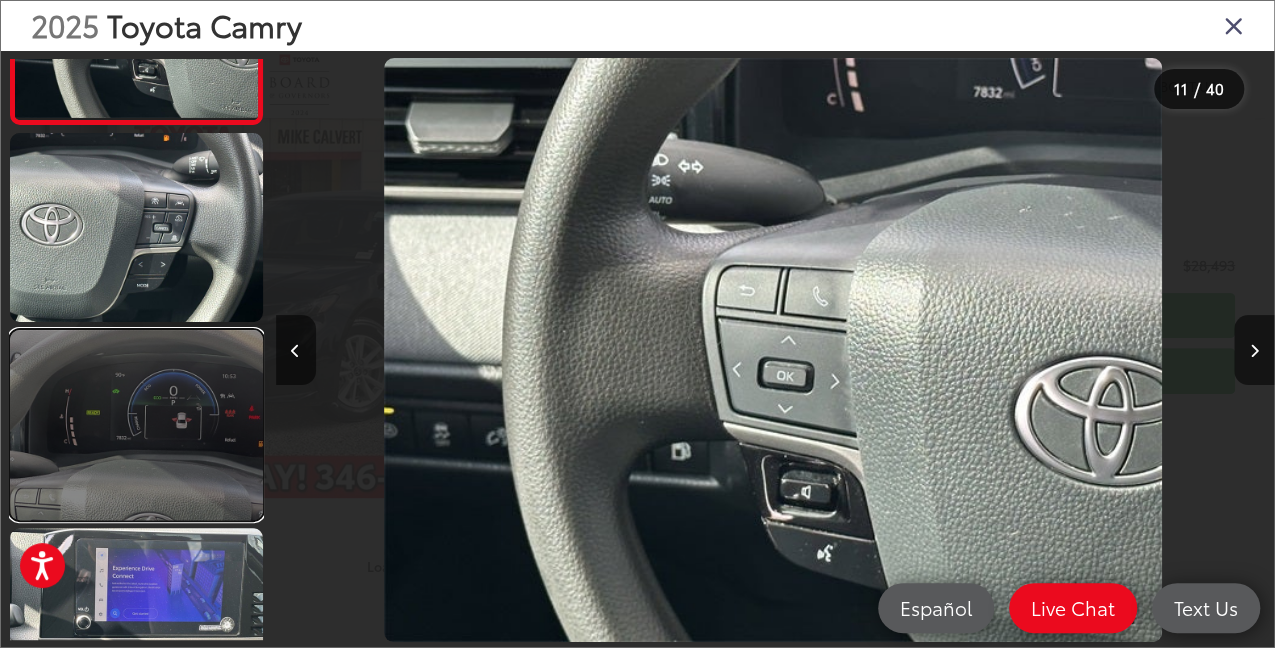 click at bounding box center (136, 424) 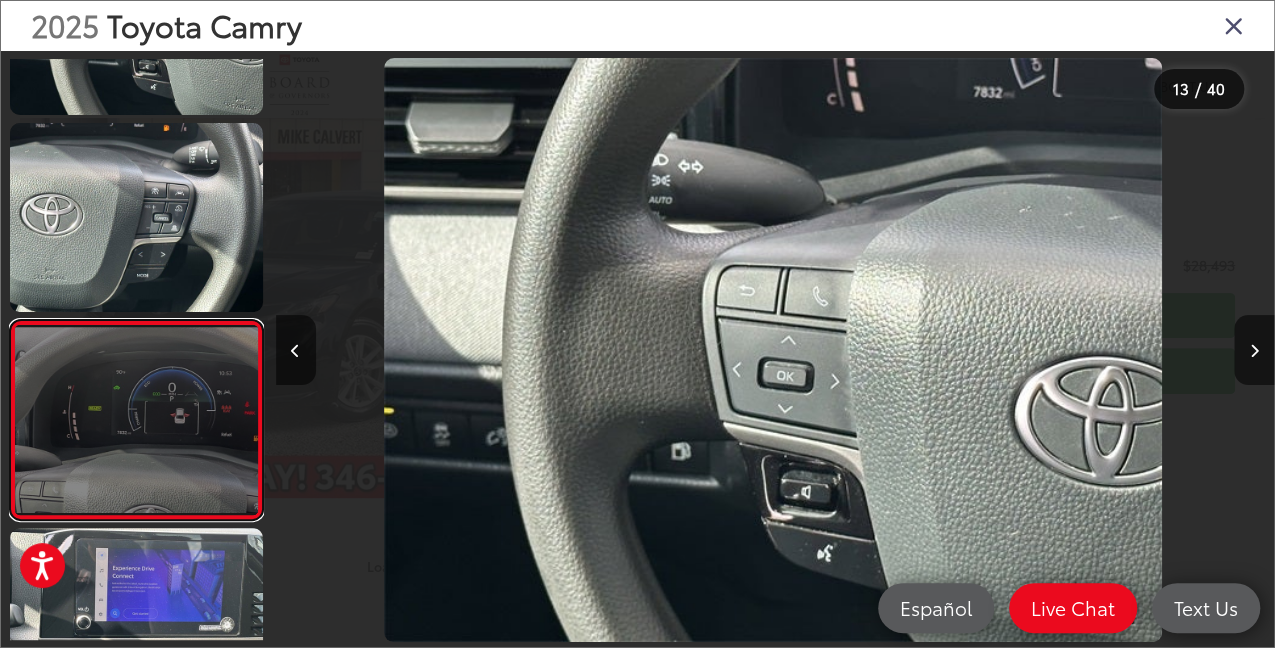 scroll, scrollTop: 2192, scrollLeft: 0, axis: vertical 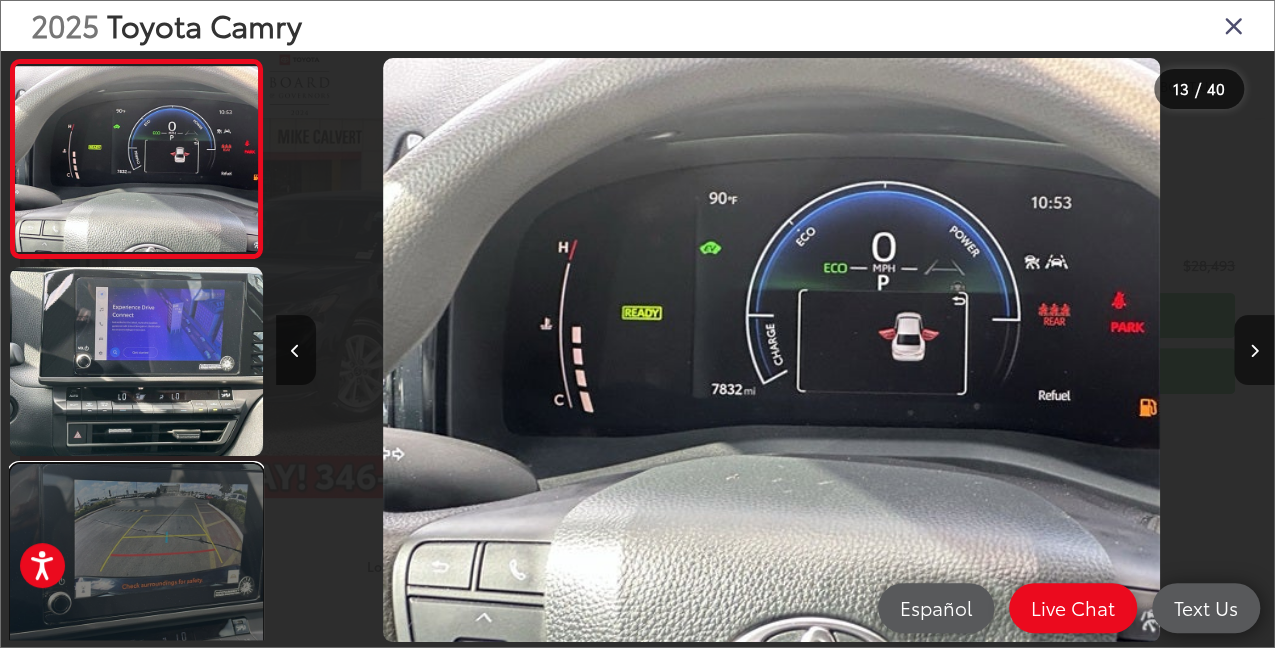 click at bounding box center [136, 558] 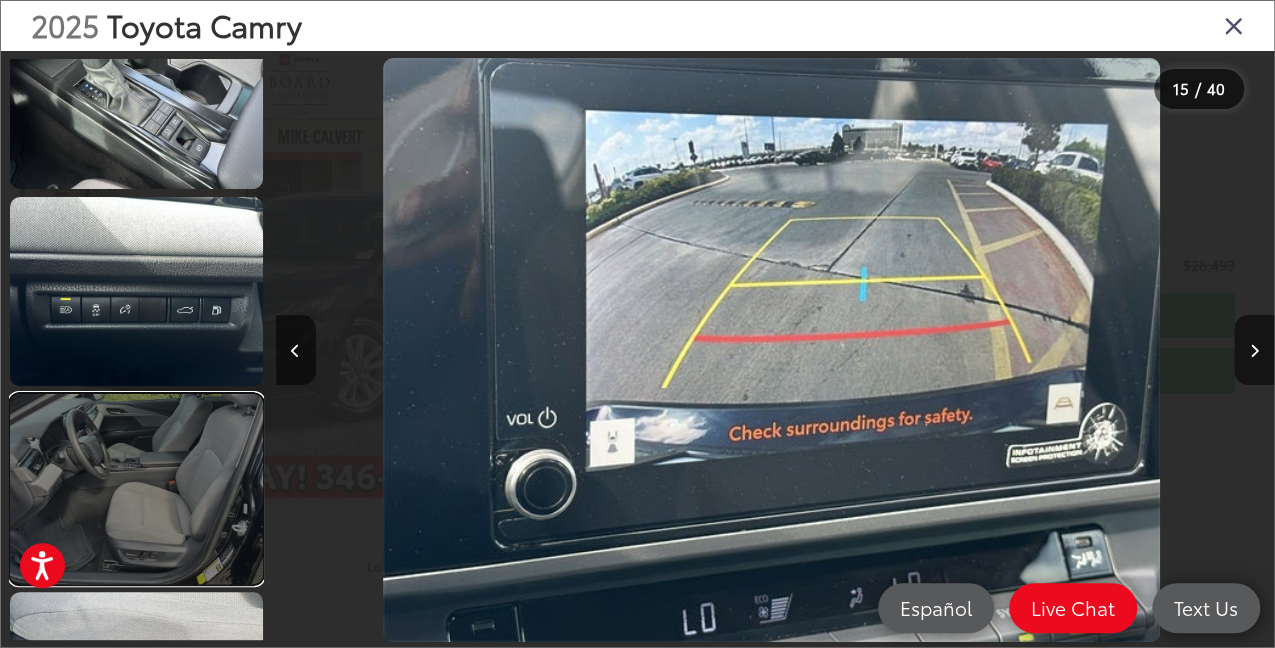 click at bounding box center (136, 488) 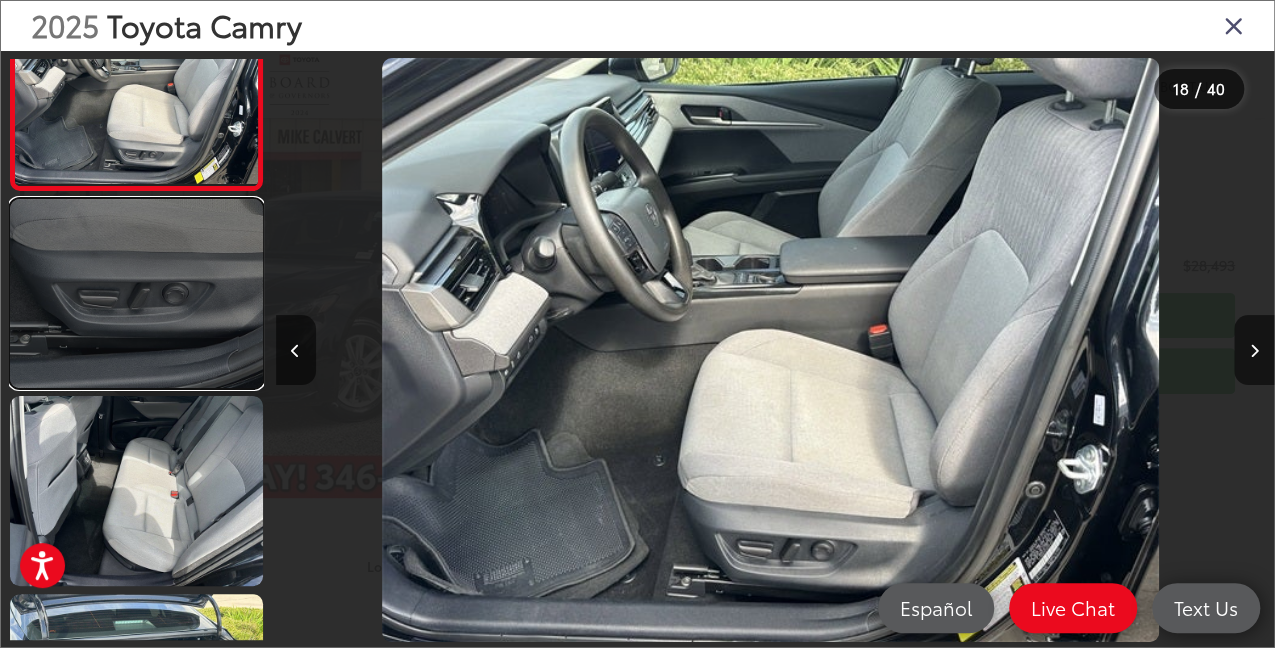 click at bounding box center [136, 293] 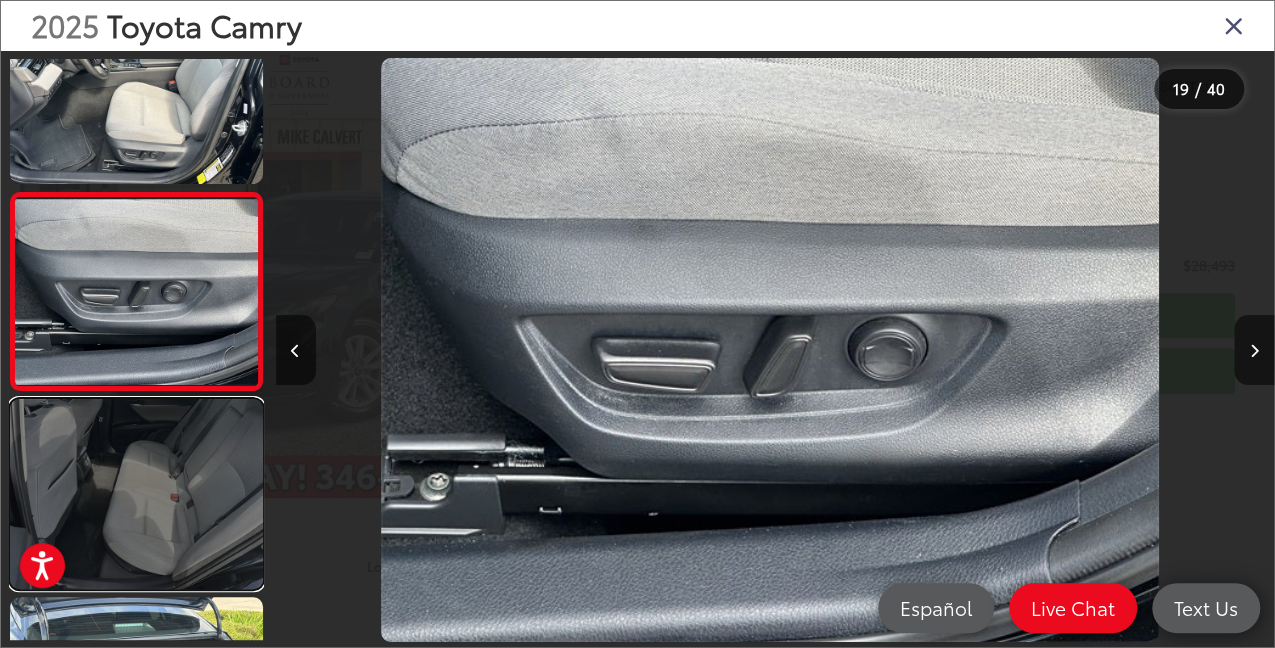 click at bounding box center [136, 493] 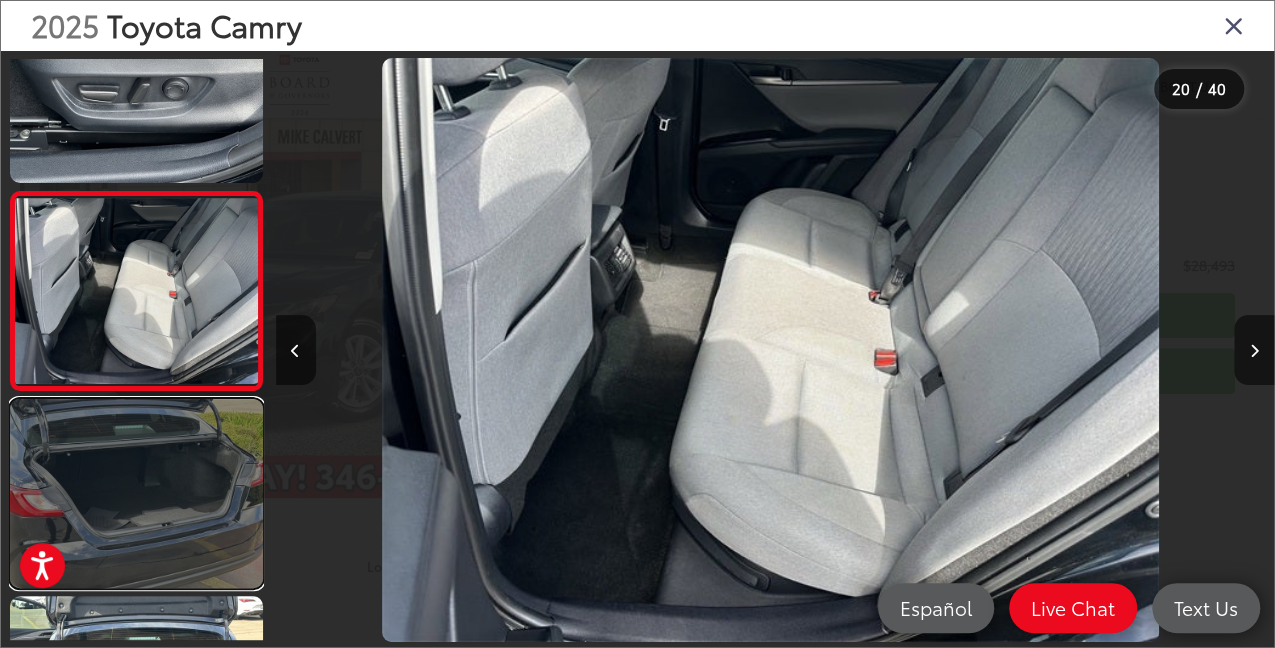 click at bounding box center (136, 493) 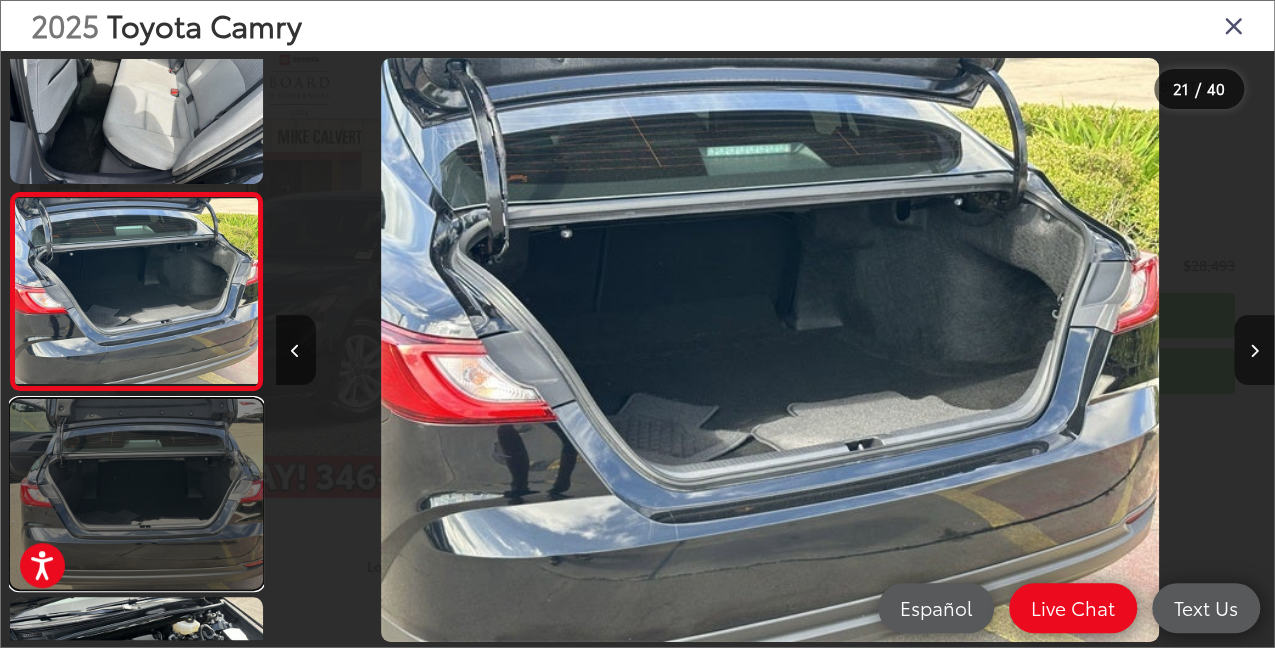 click at bounding box center [136, 493] 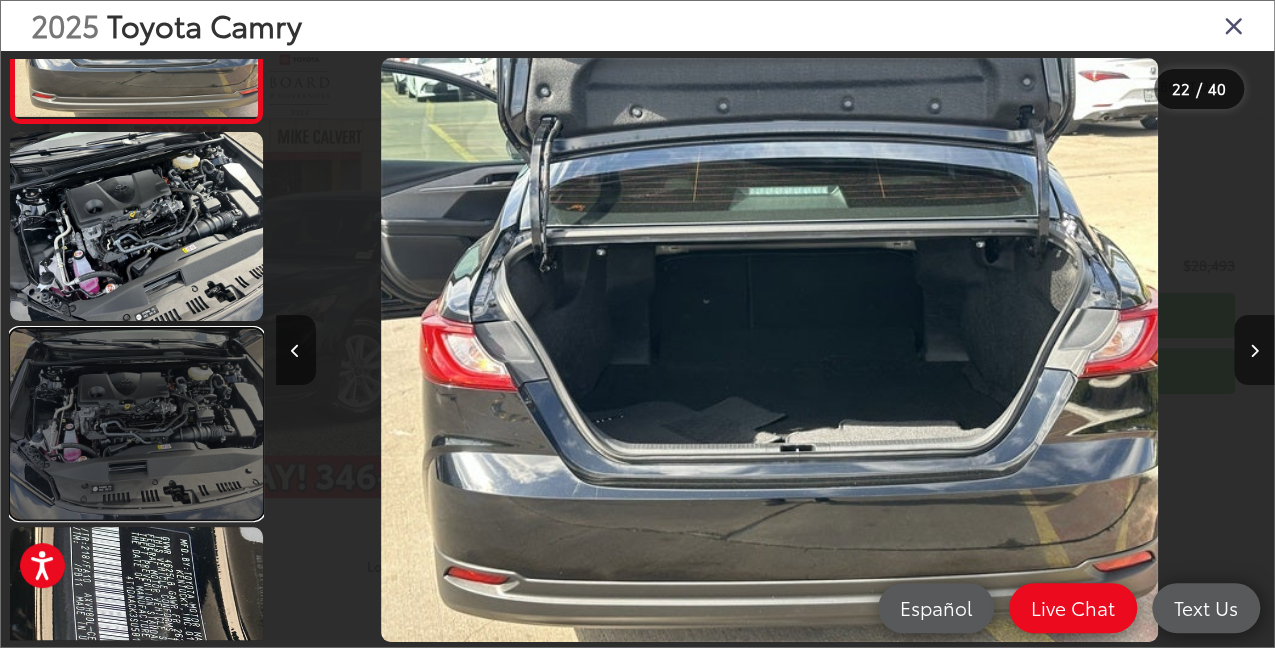 click at bounding box center (136, 423) 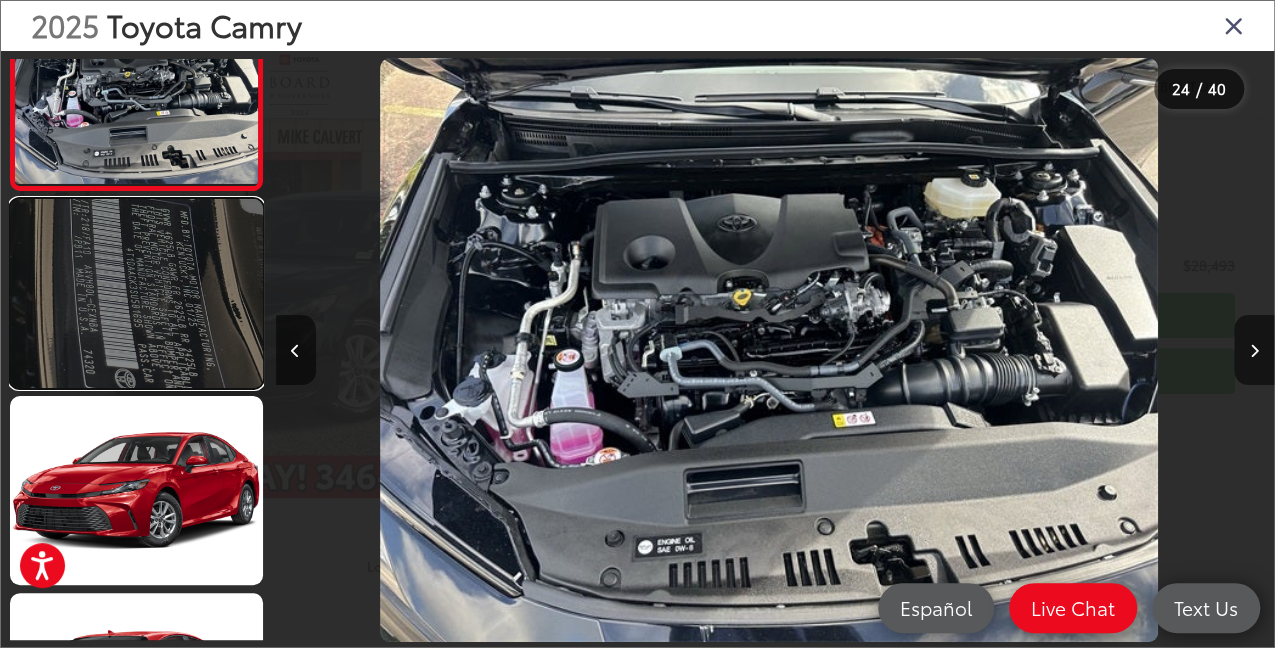 click at bounding box center (136, 293) 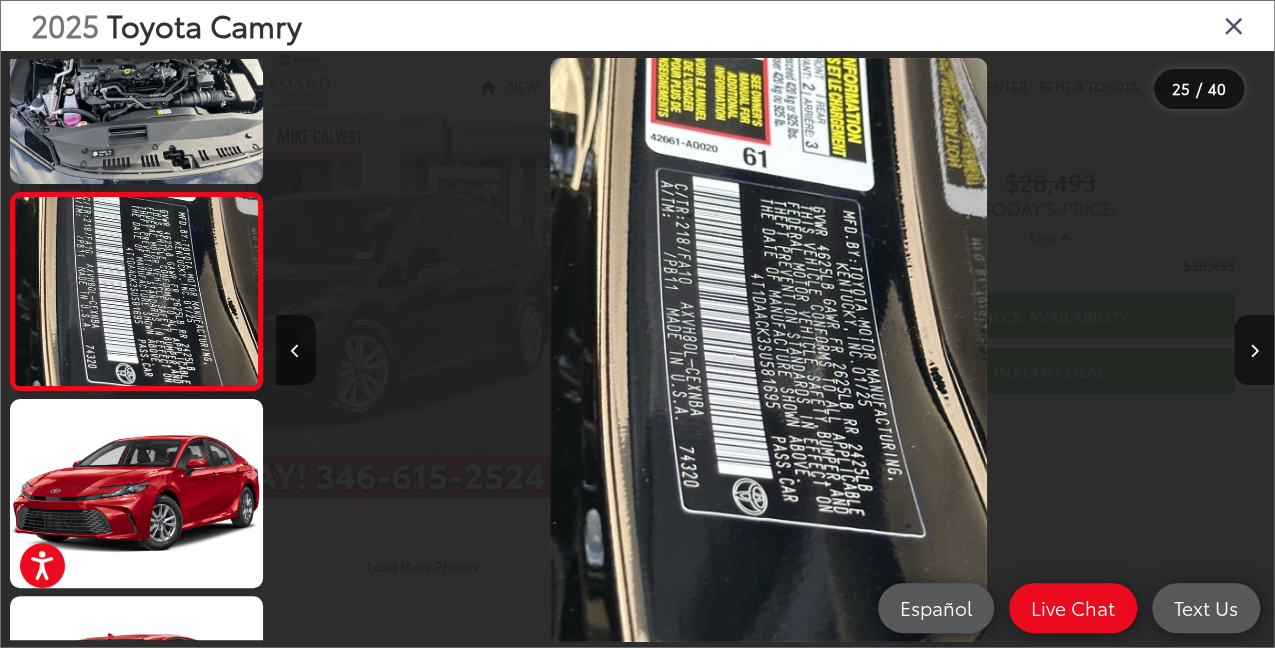 click at bounding box center [1234, 25] 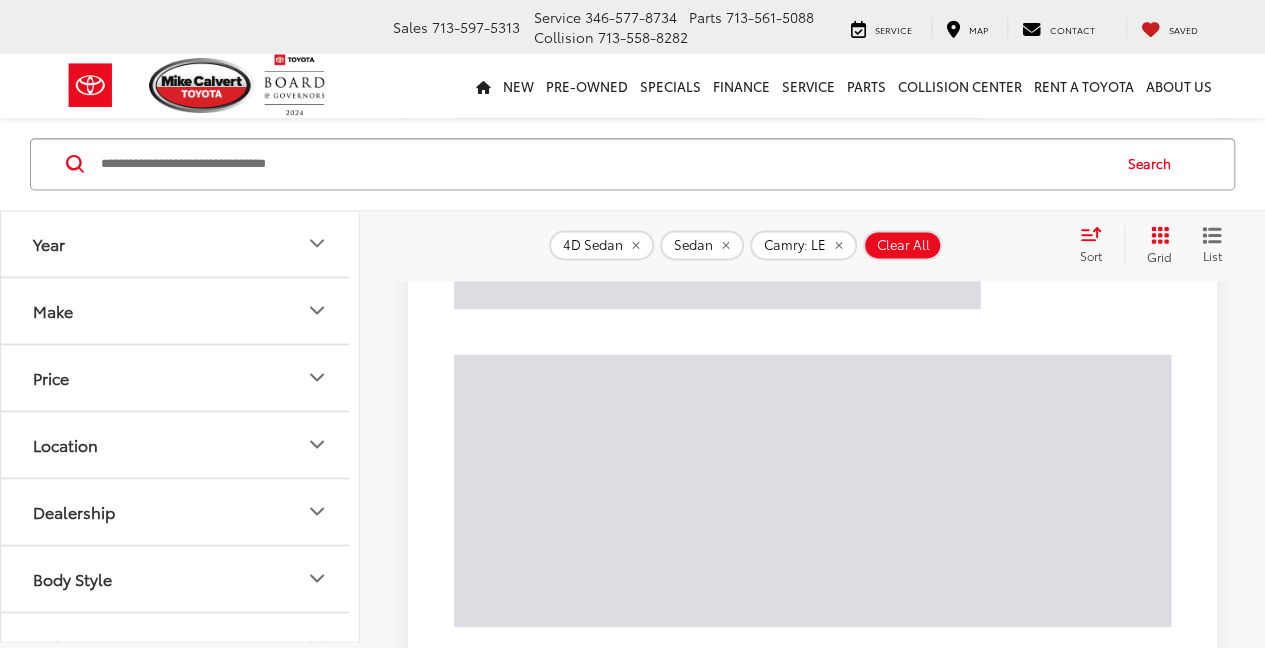 scroll, scrollTop: 50, scrollLeft: 0, axis: vertical 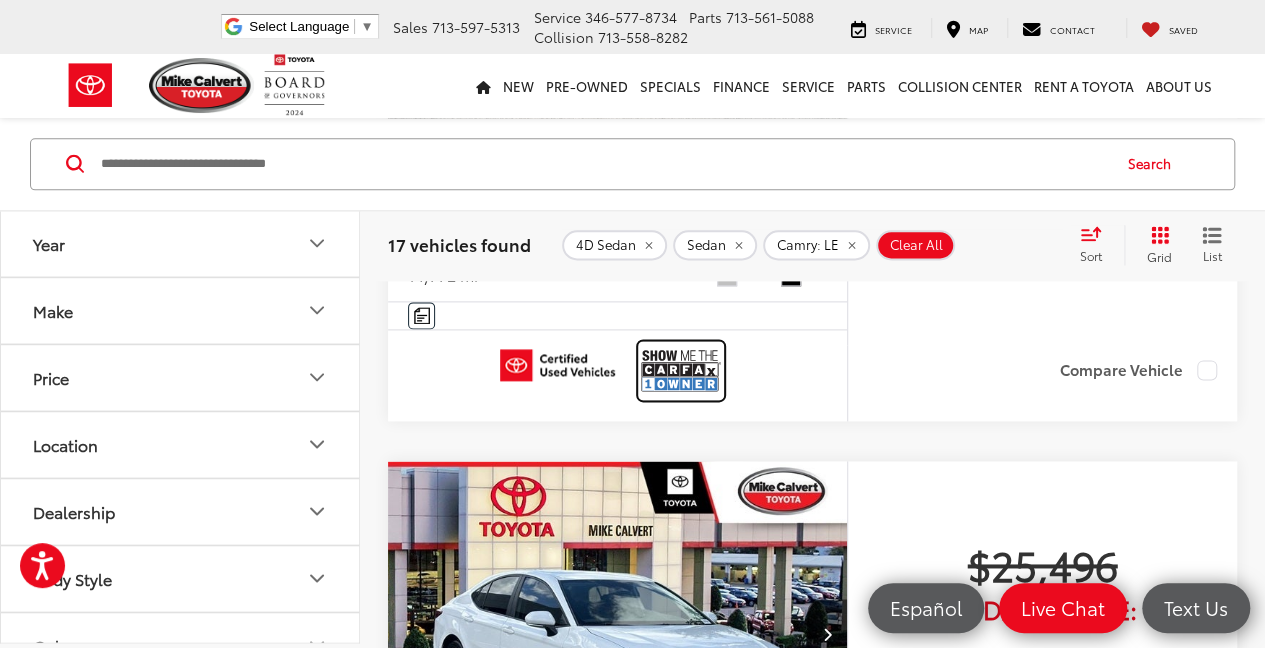 click at bounding box center (681, 370) 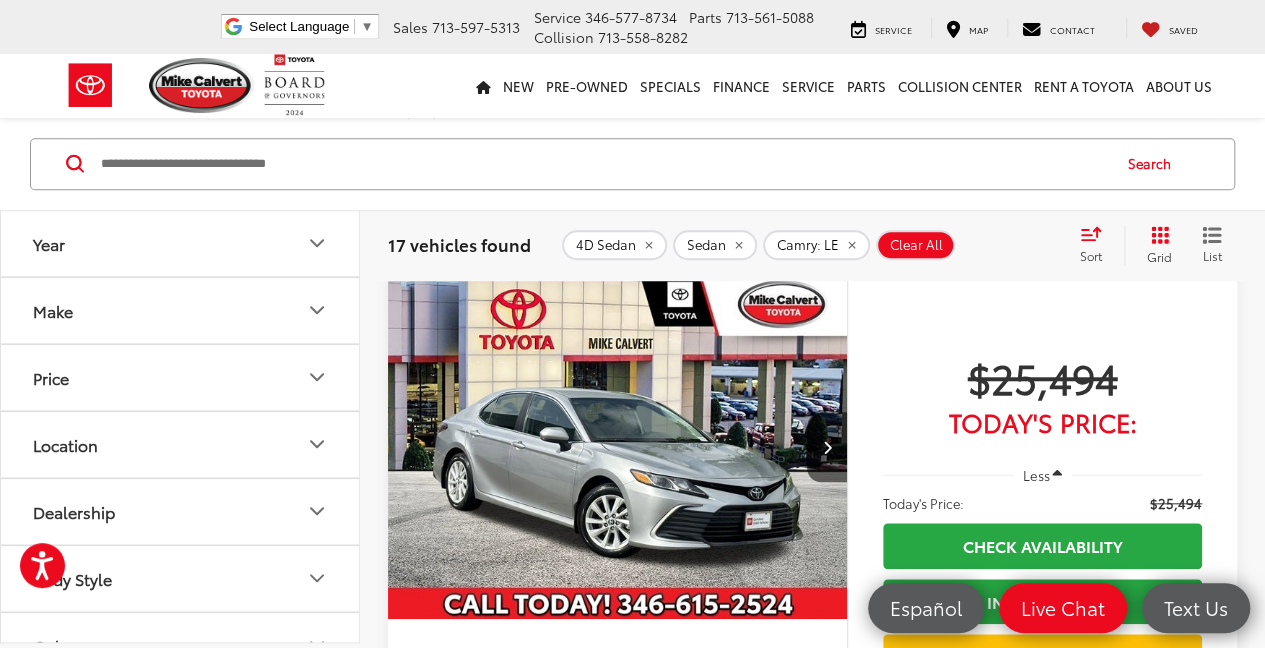 scroll, scrollTop: 717, scrollLeft: 0, axis: vertical 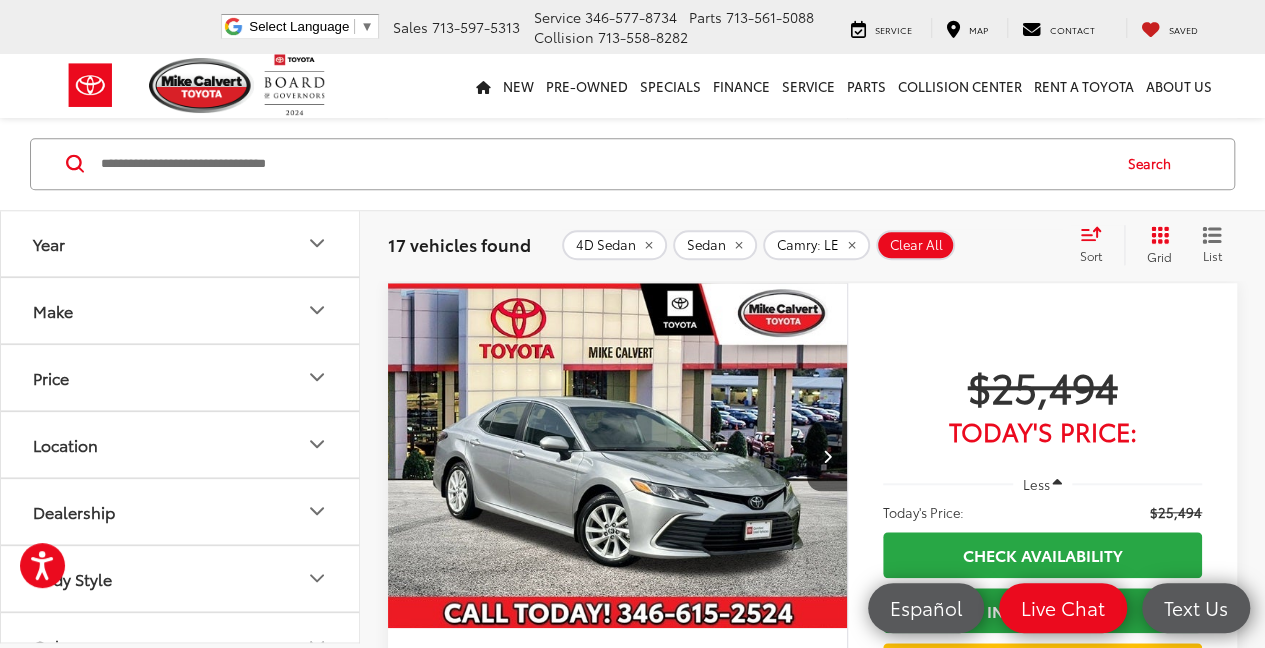 click at bounding box center (618, 456) 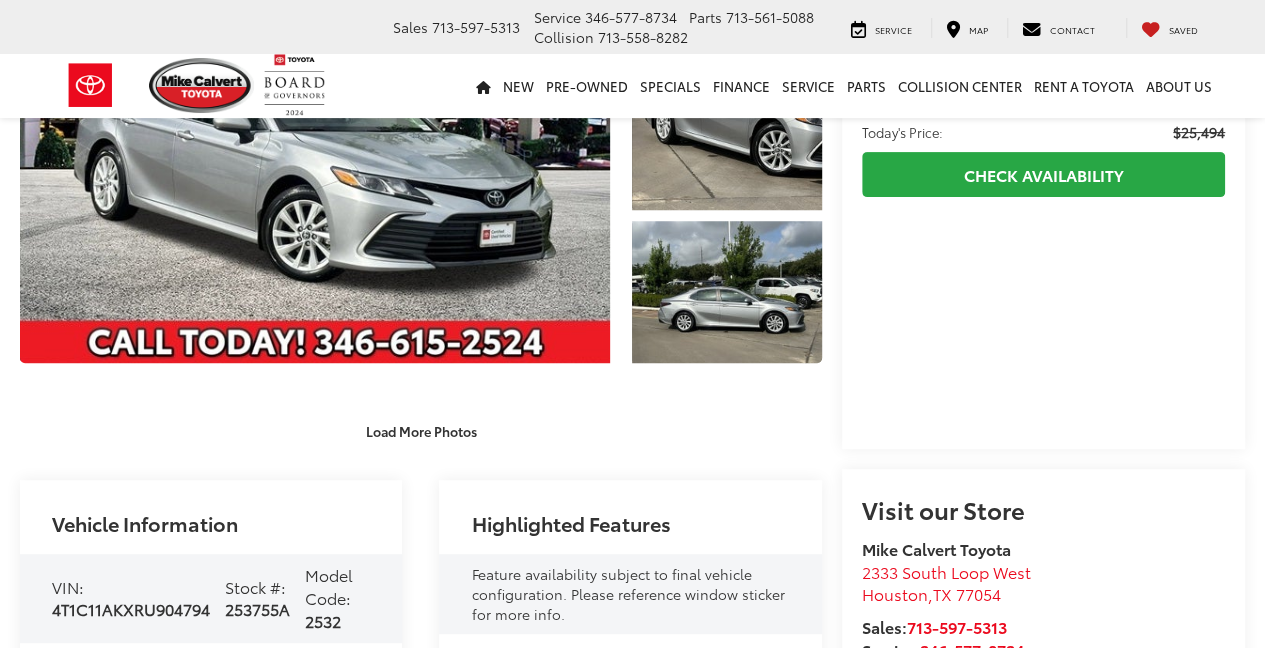 scroll, scrollTop: 560, scrollLeft: 0, axis: vertical 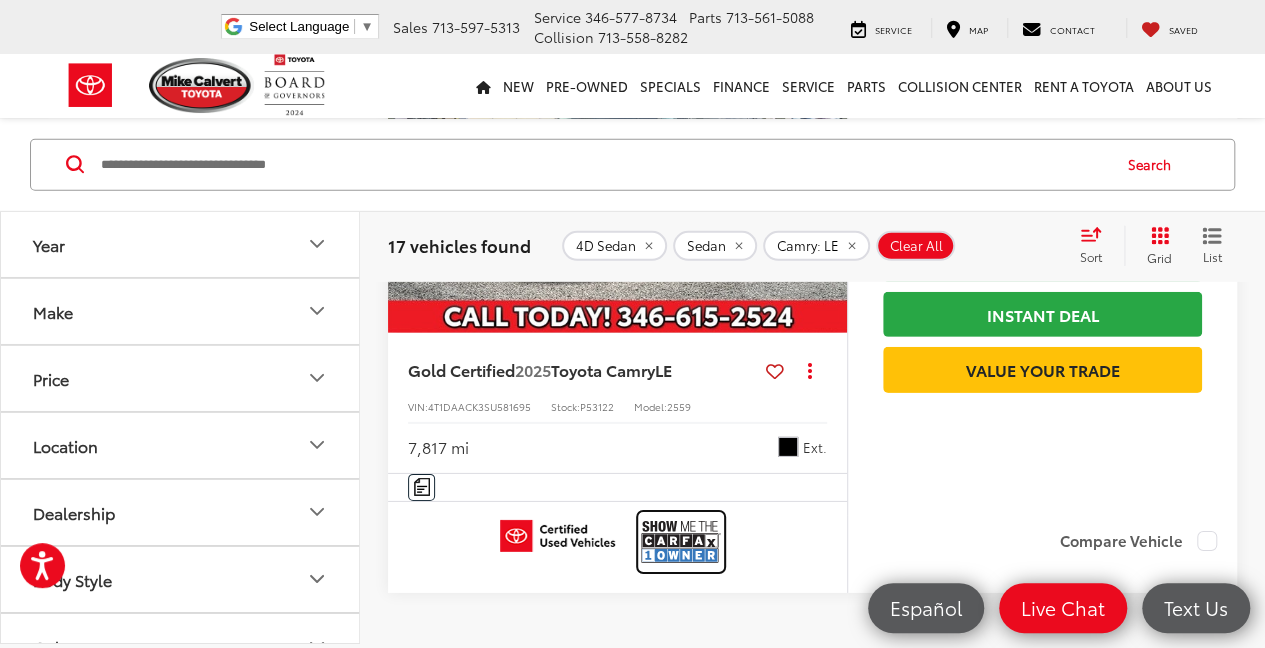 click at bounding box center [681, 541] 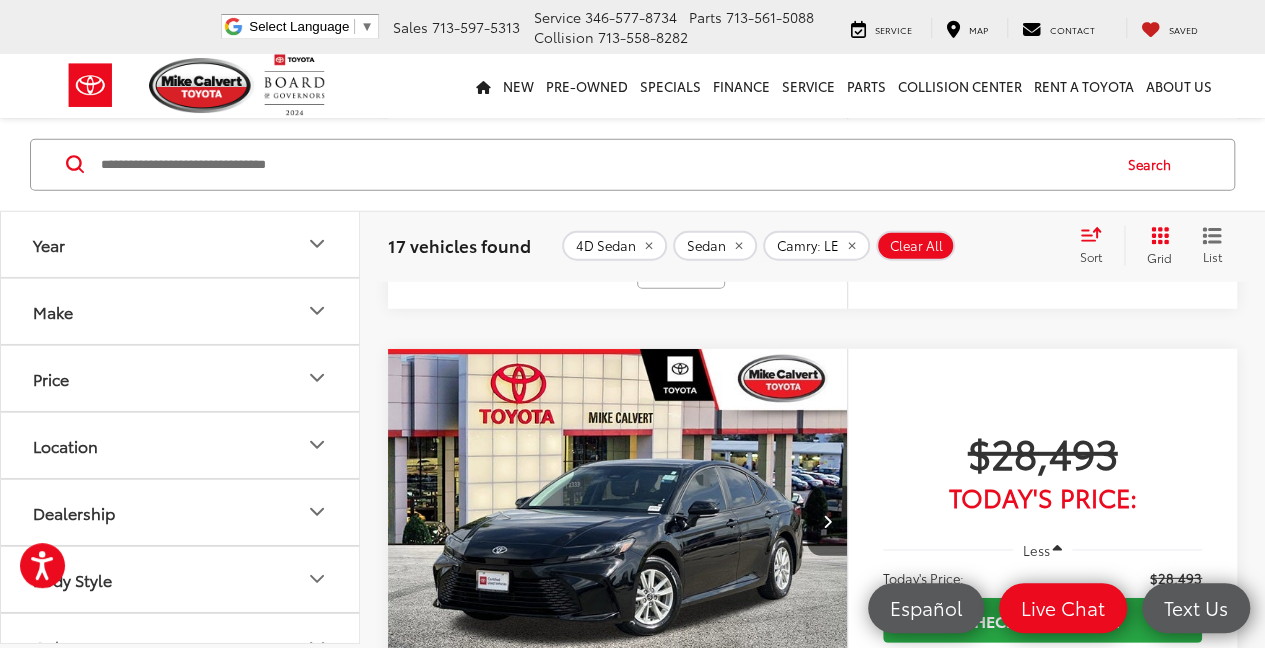 scroll, scrollTop: 2547, scrollLeft: 0, axis: vertical 